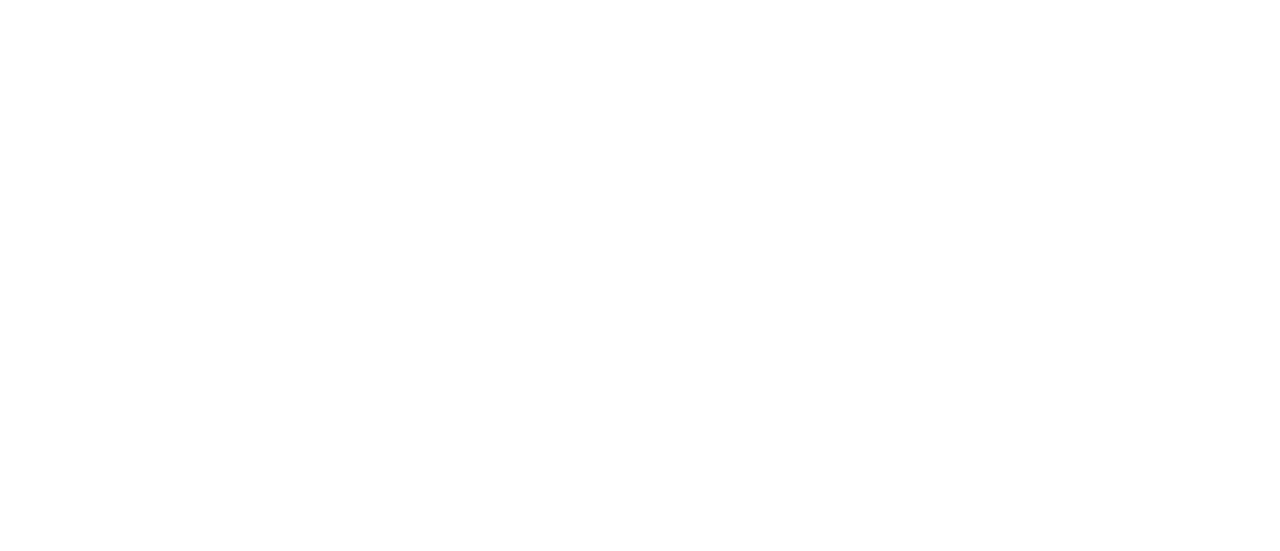 scroll, scrollTop: 0, scrollLeft: 0, axis: both 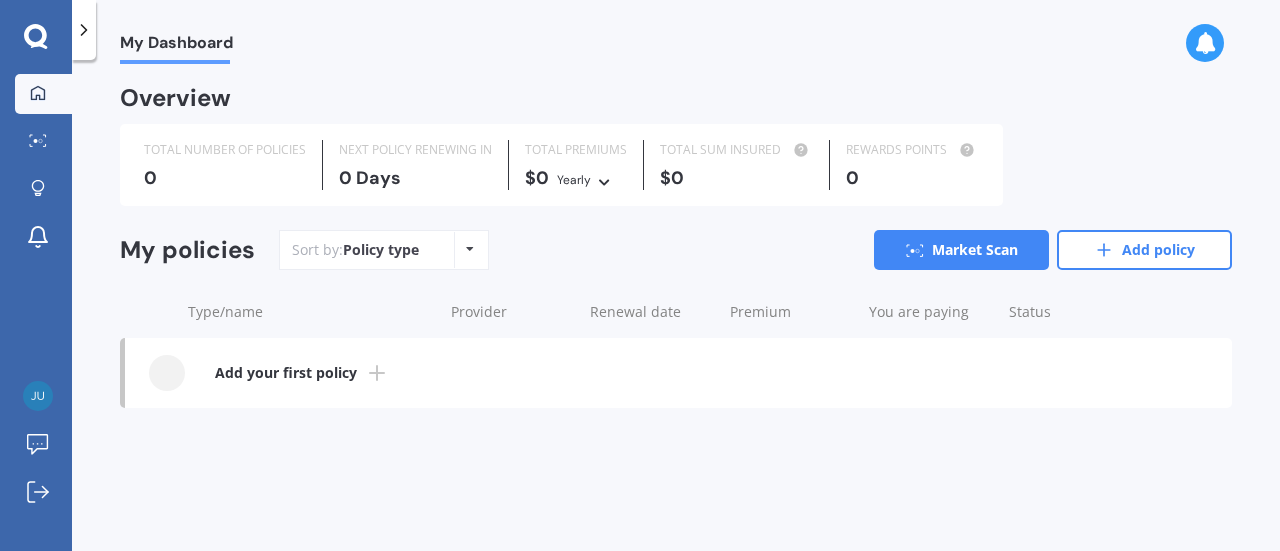click on "Add your first policy" at bounding box center [678, 373] 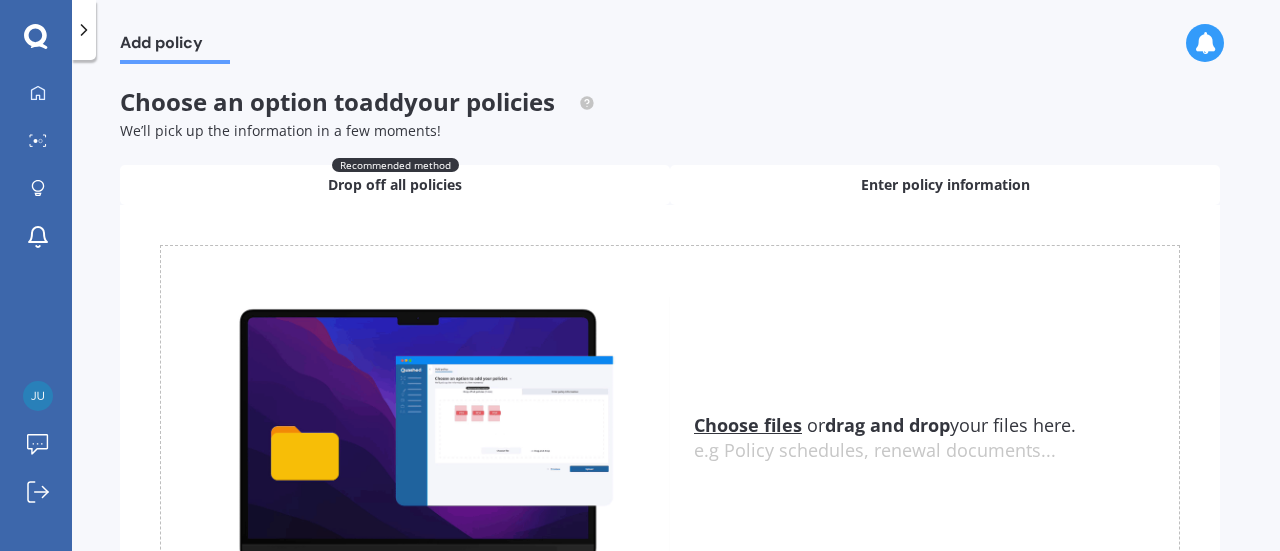 click on "Enter policy information" at bounding box center (945, 185) 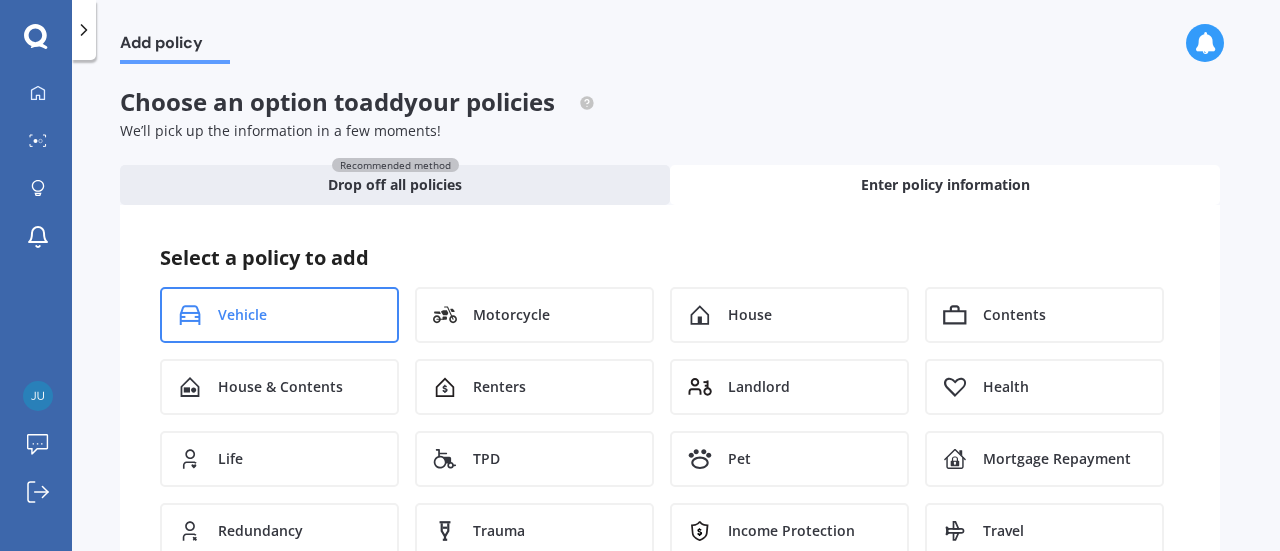 click on "Vehicle" at bounding box center (279, 315) 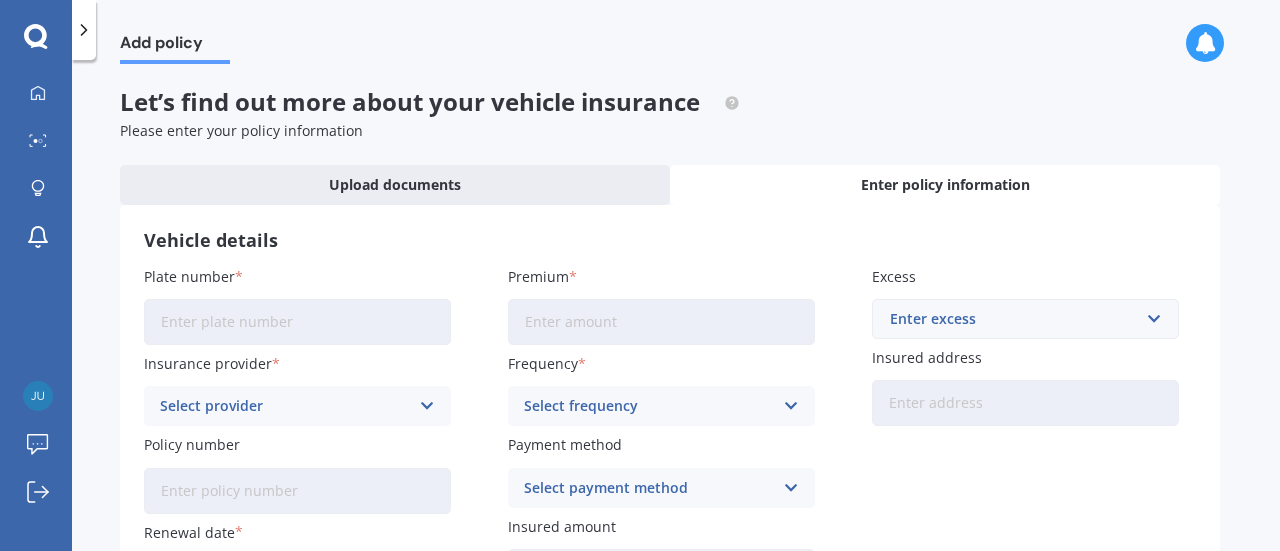 click on "Plate number" at bounding box center (297, 322) 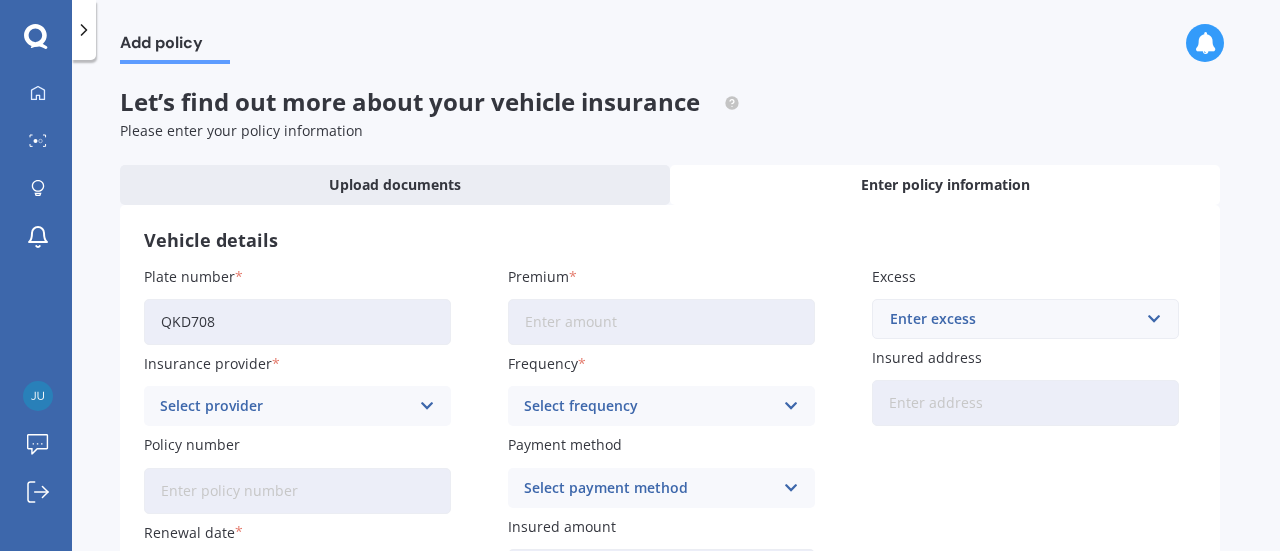 type on "QKD708" 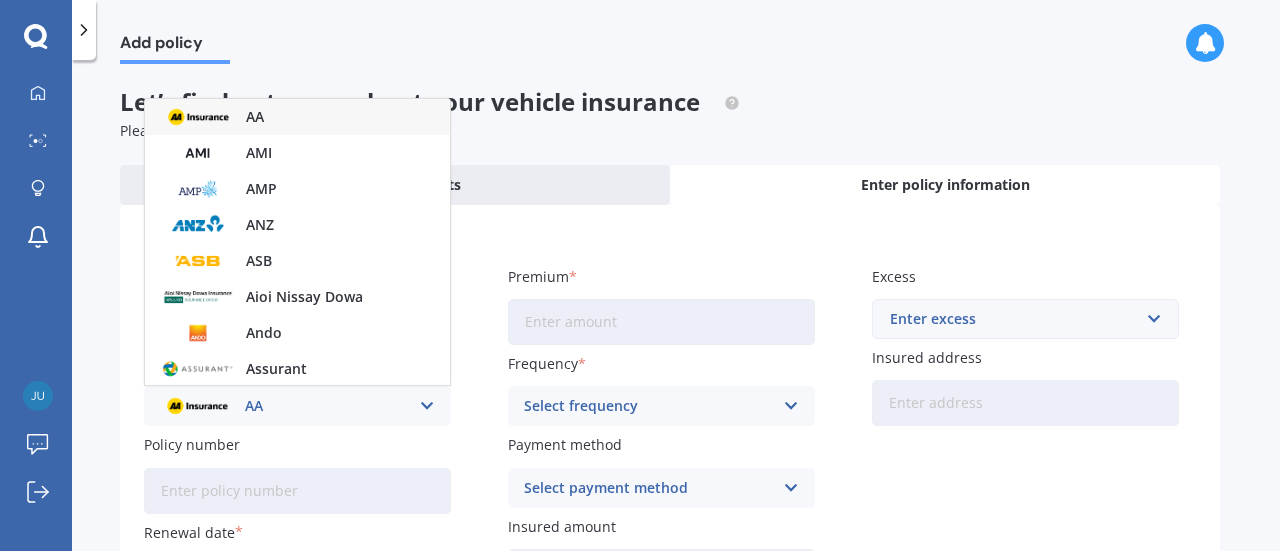 click on "Plate number QKD708 Insurance provider State AA AMI AMP ANZ ASB Aioi Nissay Dowa Ando Assurant Autosure BNZ Co-Operative Bank Cove FMG Initio Kiwibank Lantern Lumley MAS NAC NZI Other Provident SBS Star Insure State Swann TSB Tower Trade Me Insurance Vero Westpac YOUI Policy type Comprehensive Comprehensive Third Party, Fire & Theft Third Party Policy number Renewal date DD 01 02 03 04 05 06 07 08 09 10 11 12 13 14 15 16 17 18 19 20 21 22 23 24 25 26 27 28 29 30 31 MM 01 02 03 04 05 06 07 08 09 10 11 12 YYYY 2027 2026 2025 2024 2023 2022 2021 2020 2019 2018 2017 2016 2015 2014 2013 2012 2011 2010 2009 2008 2007 2006 2005 2004 2003 2002 2001 2000 1999 1998 1997 1996 1995 1994 1993 1992 1991 1990 1989 1988 1987 1986 1985 1984 1983 1982 1981 1980 1979 1978 1977 1976 1975 1974 1973 1972 1971 1970 1969 1968 1967 1966 1965 1964 1963 1962 1961 1960 1959 1958 1957 1956 1955 1954 1953 1952 1951 1950 1949 1948 1947 1946 1945 1944 1943 1942 1941 1940 1939 1938 1937 1936 1935 1934 1933 1932 1931 1930 1929 1928 Premium Frequency Select frequency Yearly Six-Monthly Quarterly Monthly Fortnightly Weekly" at bounding box center (670, 430) 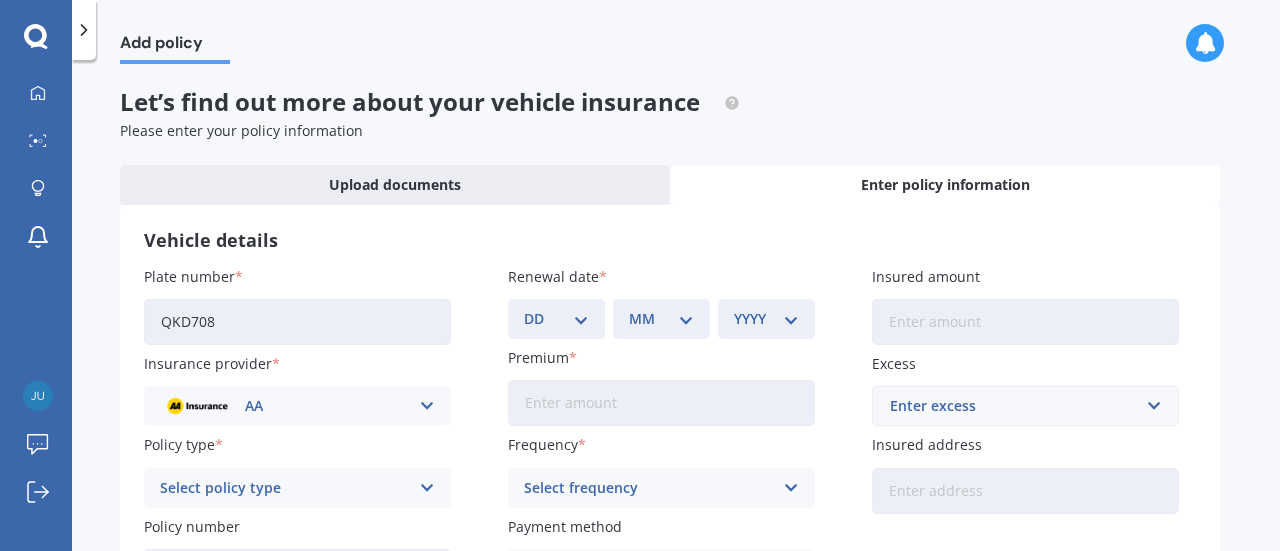 scroll, scrollTop: 167, scrollLeft: 0, axis: vertical 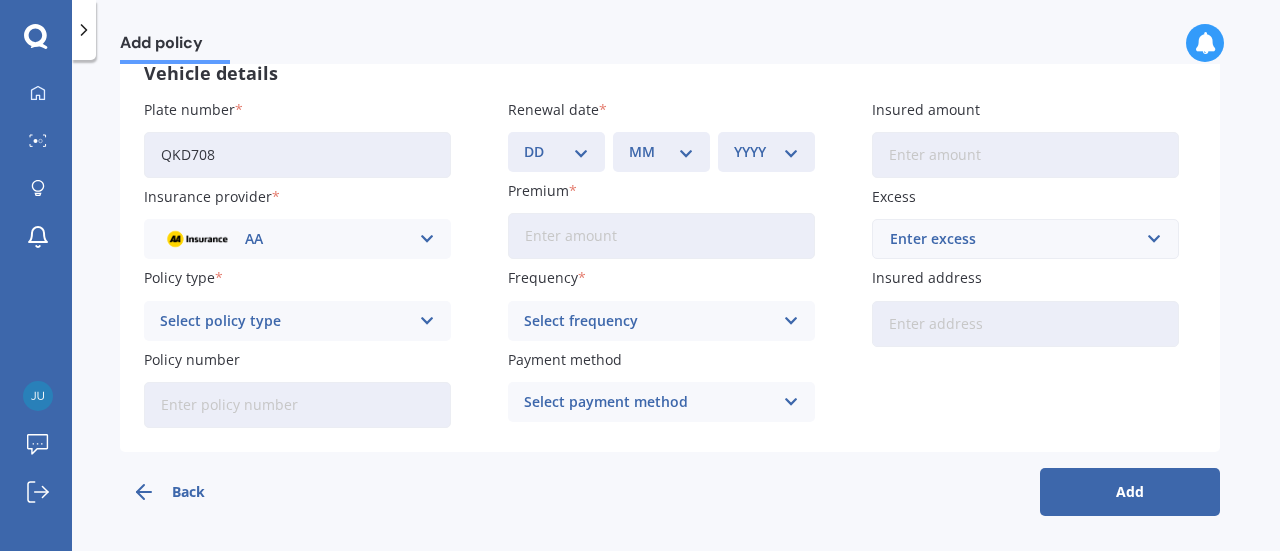 click at bounding box center (427, 239) 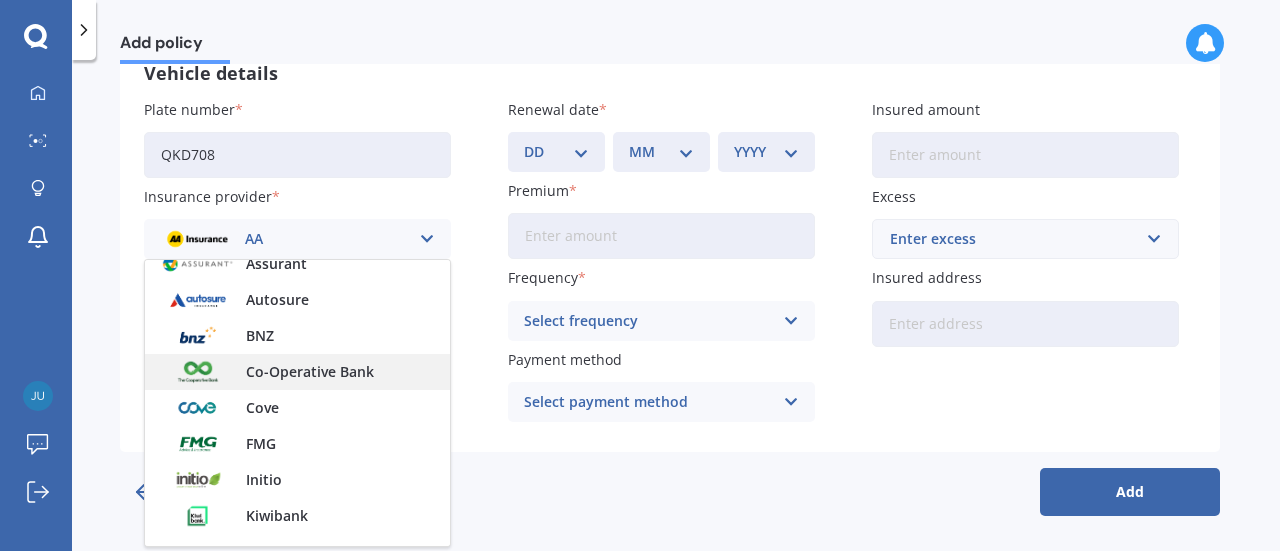scroll, scrollTop: 865, scrollLeft: 0, axis: vertical 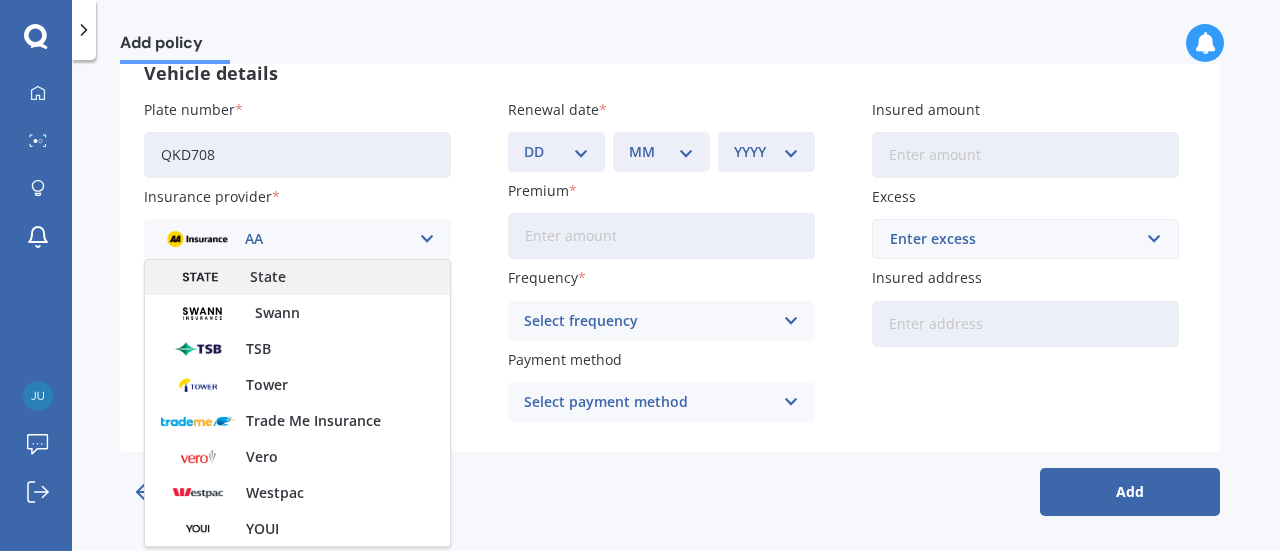 click on "State" at bounding box center (297, 277) 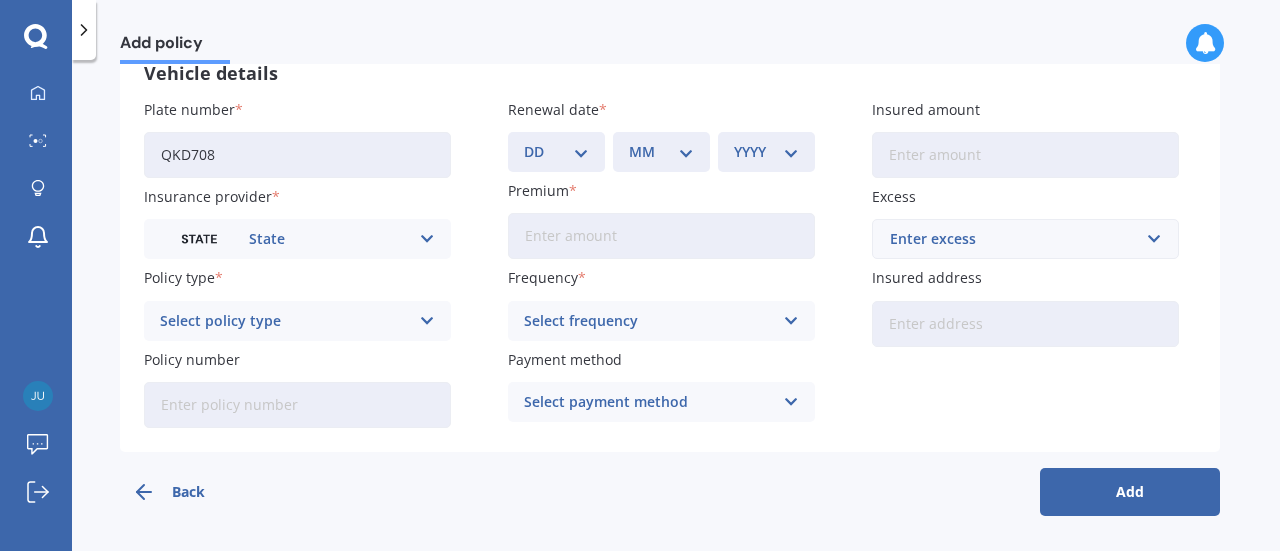 click at bounding box center [427, 321] 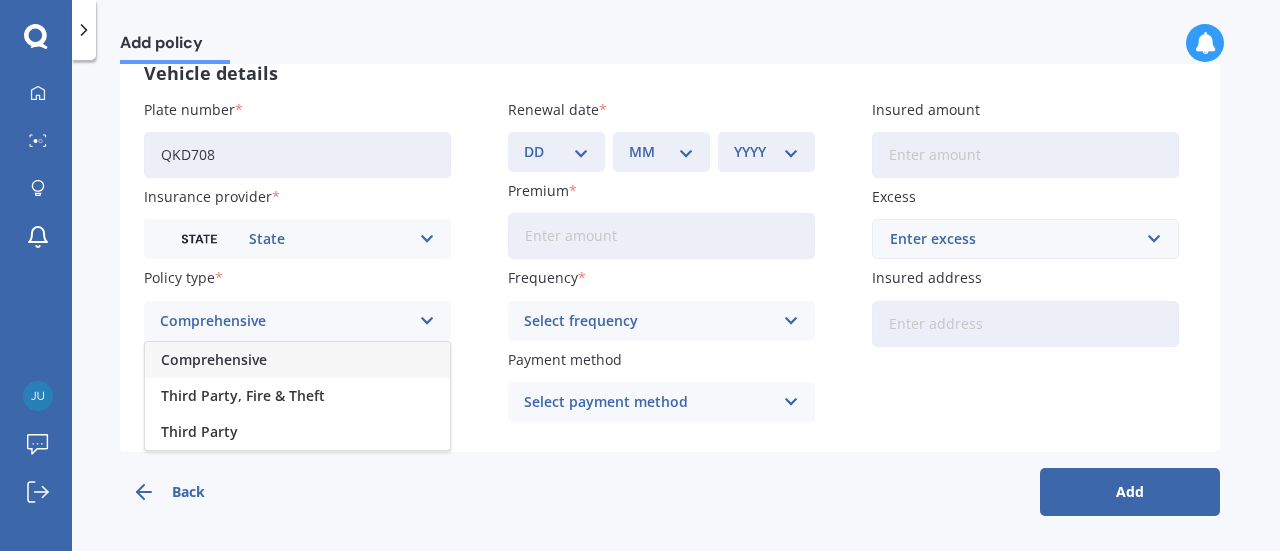 click on "Comprehensive" at bounding box center (297, 360) 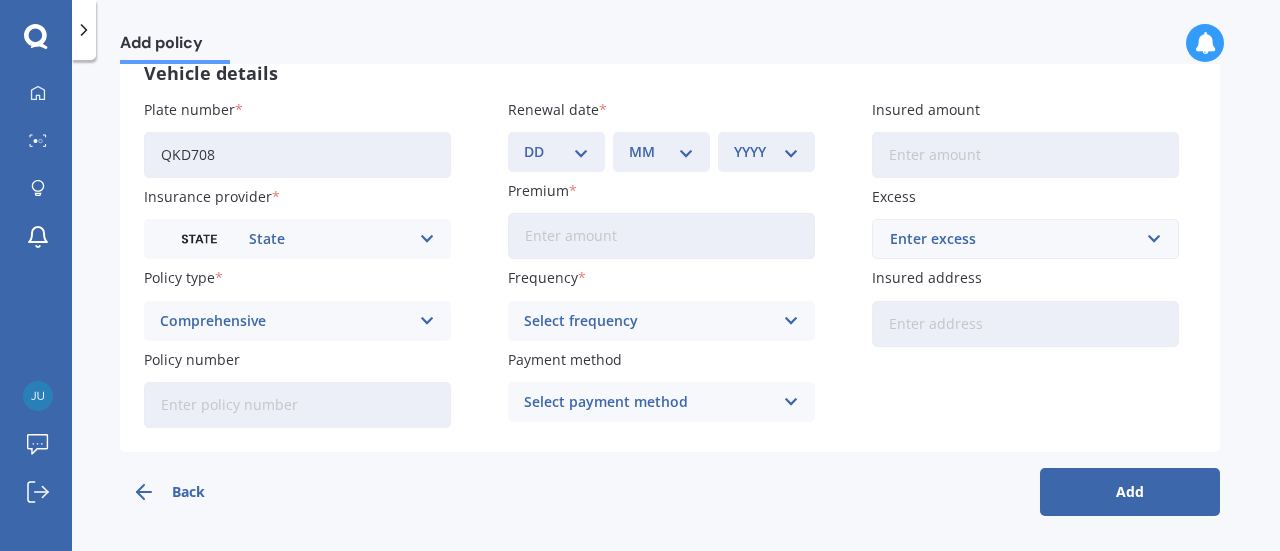 click on "Policy number" at bounding box center [297, 405] 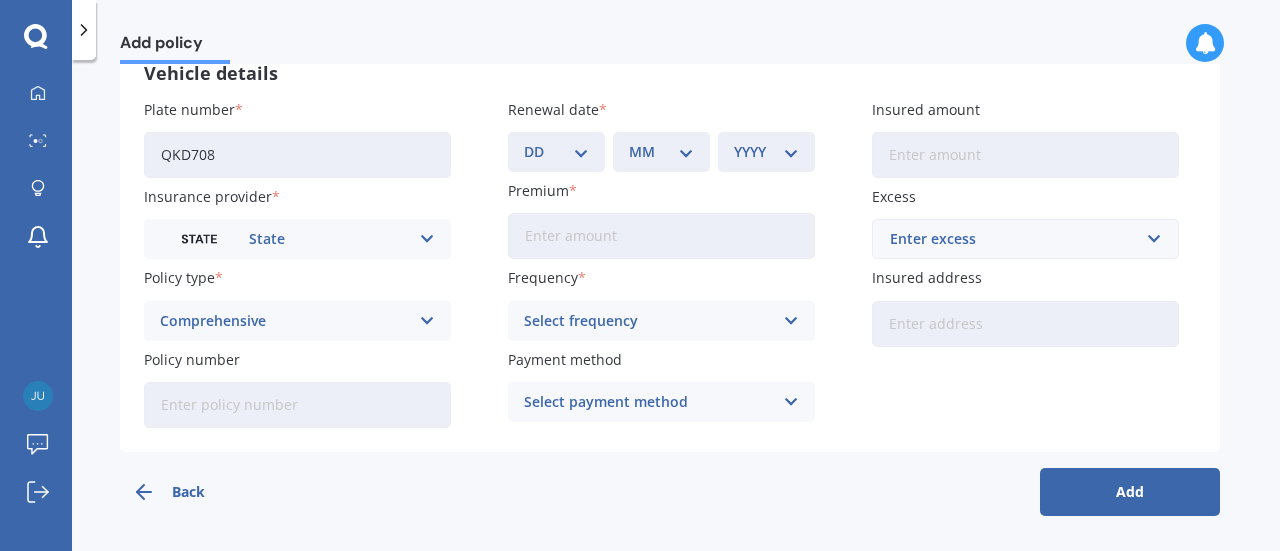 select on "10" 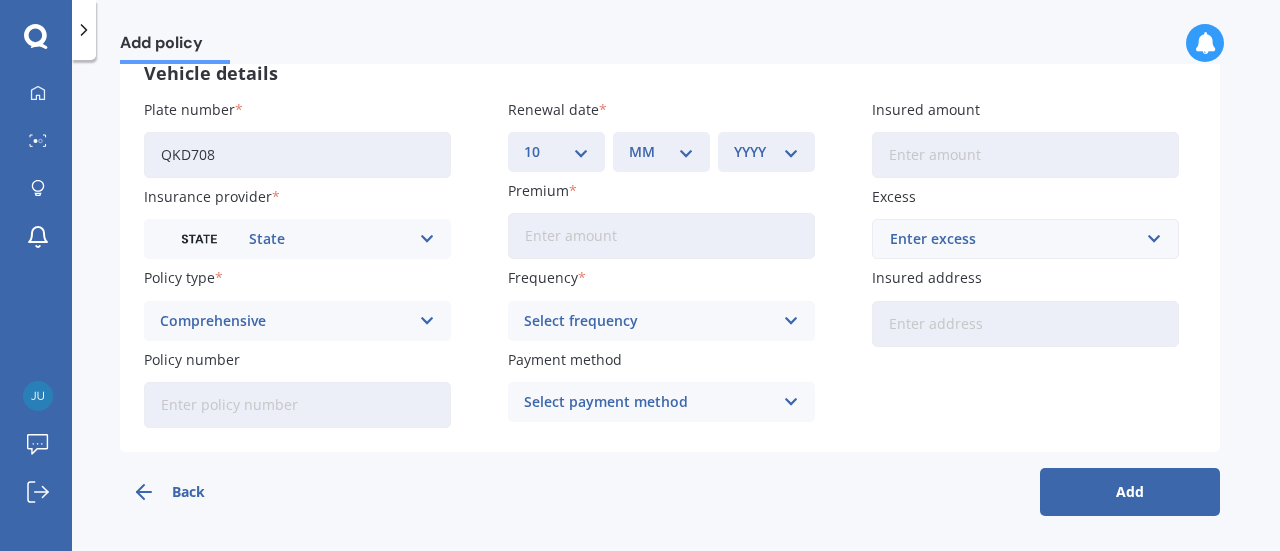 click on "DD 01 02 03 04 05 06 07 08 09 10 11 12 13 14 15 16 17 18 19 20 21 22 23 24 25 26 27 28 29 30 31" at bounding box center [556, 152] 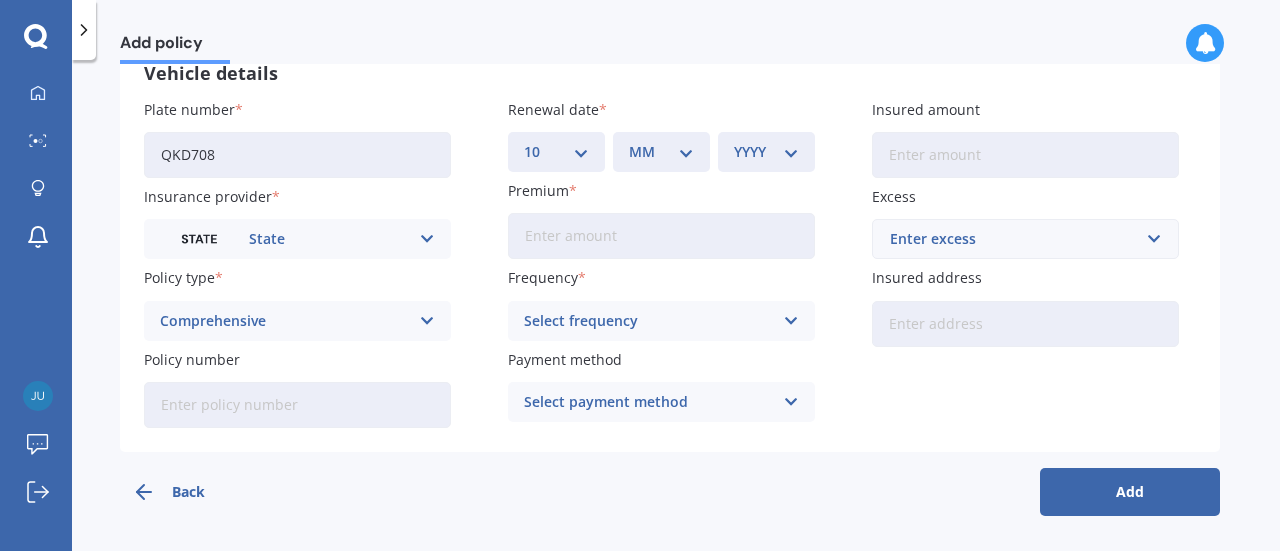 select on "08" 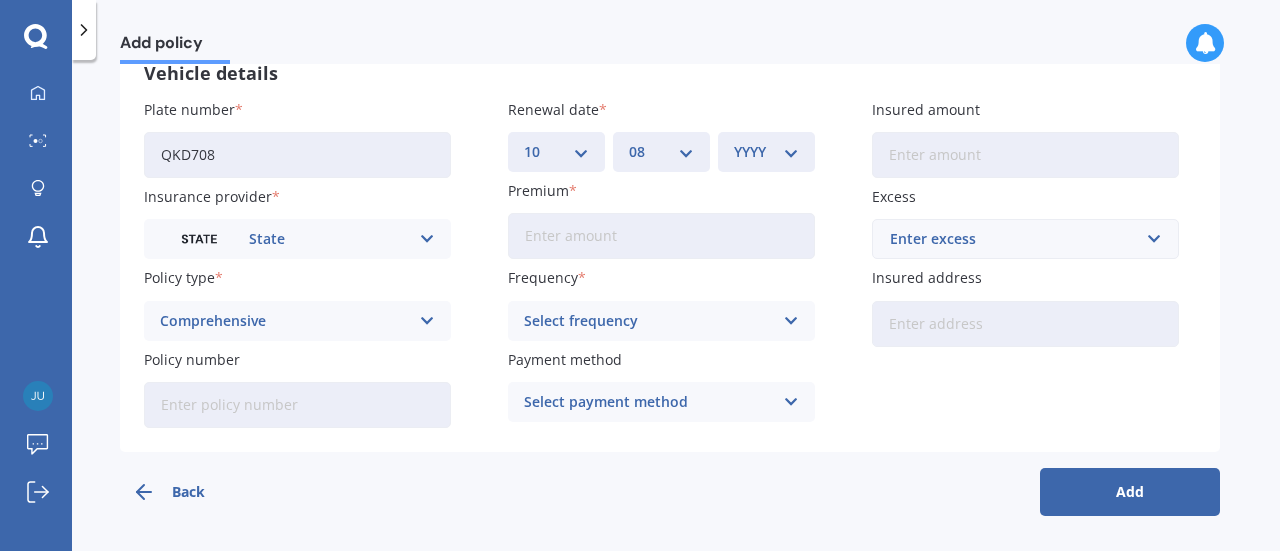 click on "MM 01 02 03 04 05 06 07 08 09 10 11 12" at bounding box center [661, 152] 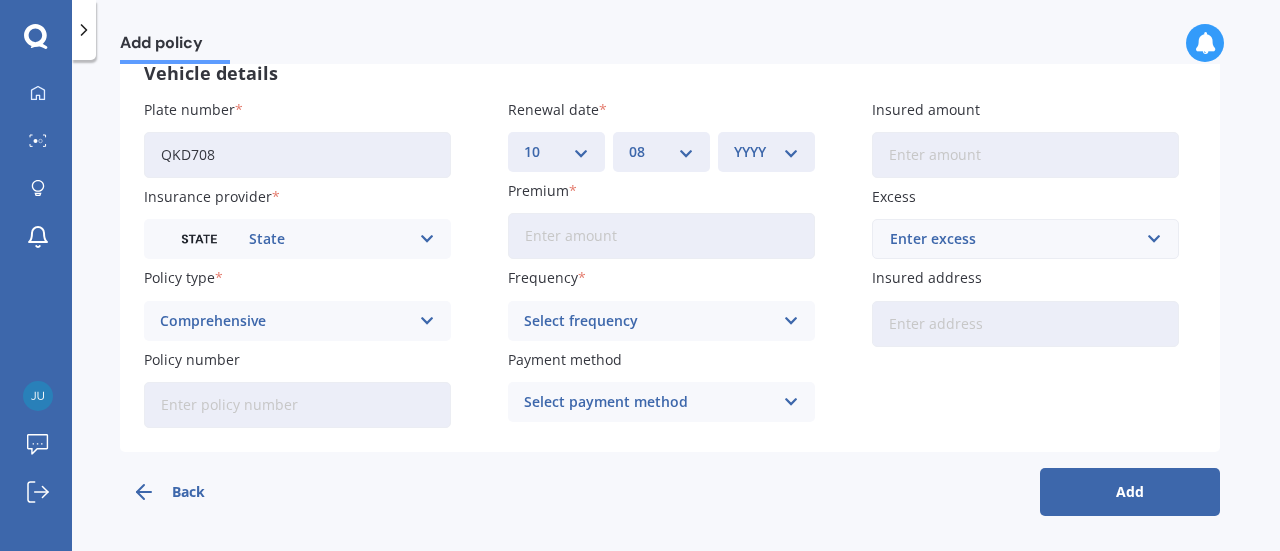 select on "2025" 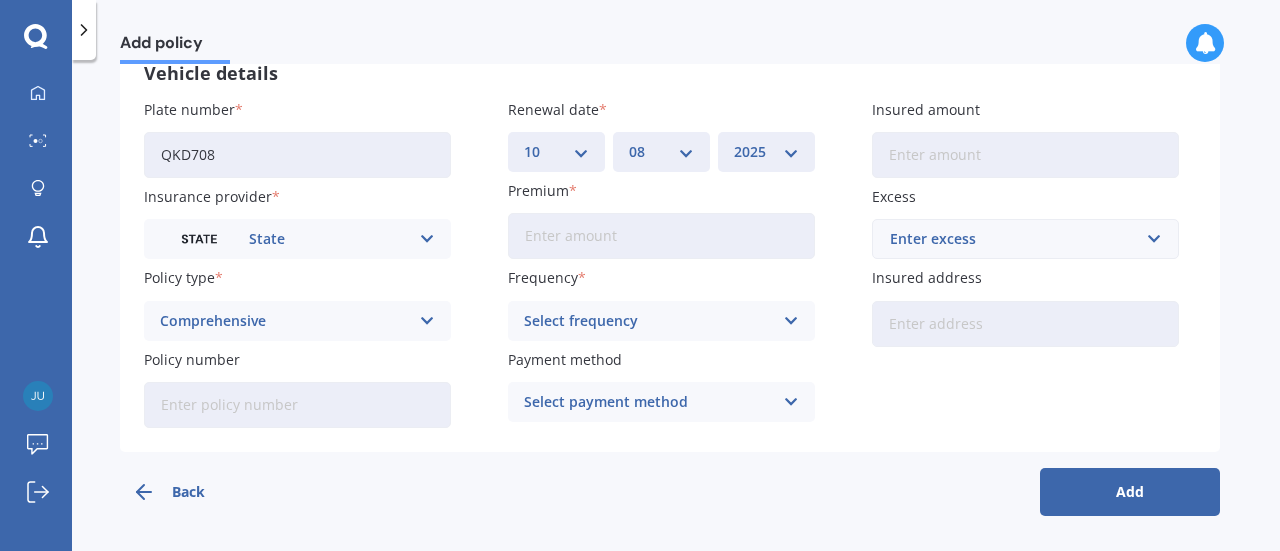 click on "YYYY 2027 2026 2025 2024 2023 2022 2021 2020 2019 2018 2017 2016 2015 2014 2013 2012 2011 2010 2009 2008 2007 2006 2005 2004 2003 2002 2001 2000 1999 1998 1997 1996 1995 1994 1993 1992 1991 1990 1989 1988 1987 1986 1985 1984 1983 1982 1981 1980 1979 1978 1977 1976 1975 1974 1973 1972 1971 1970 1969 1968 1967 1966 1965 1964 1963 1962 1961 1960 1959 1958 1957 1956 1955 1954 1953 1952 1951 1950 1949 1948 1947 1946 1945 1944 1943 1942 1941 1940 1939 1938 1937 1936 1935 1934 1933 1932 1931 1930 1929 1928" at bounding box center (766, 152) 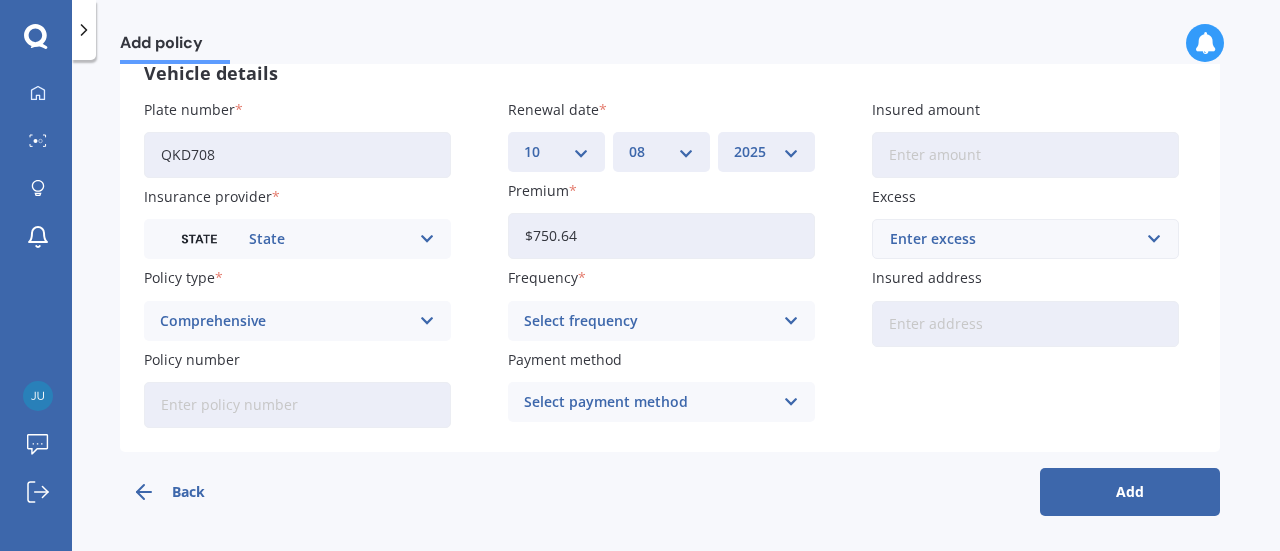 type on "$750.64" 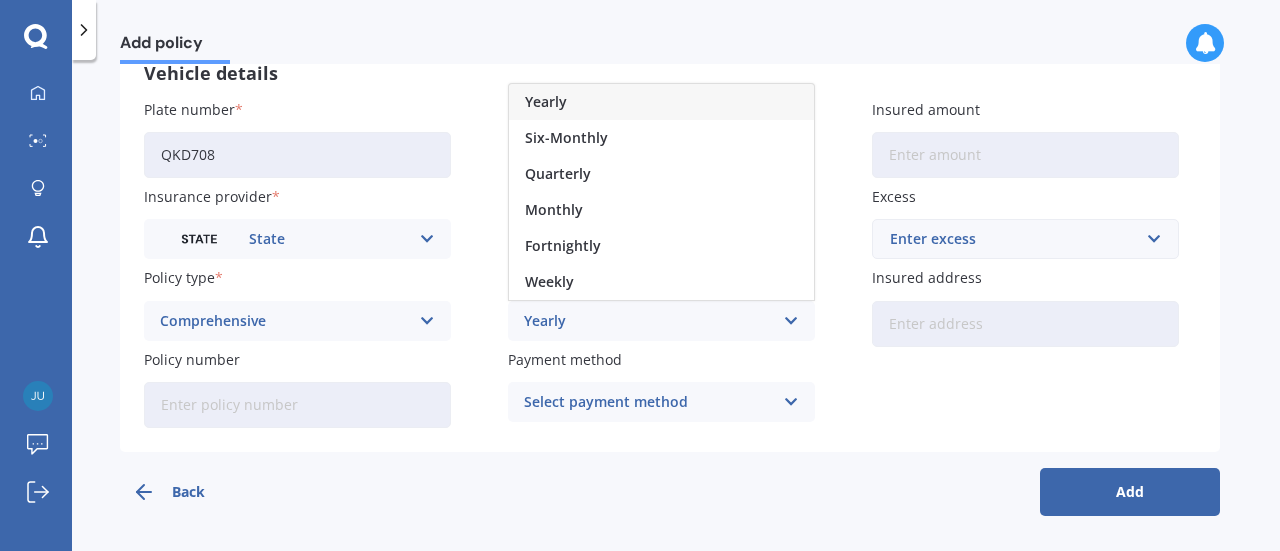 click on "Yearly" at bounding box center (661, 102) 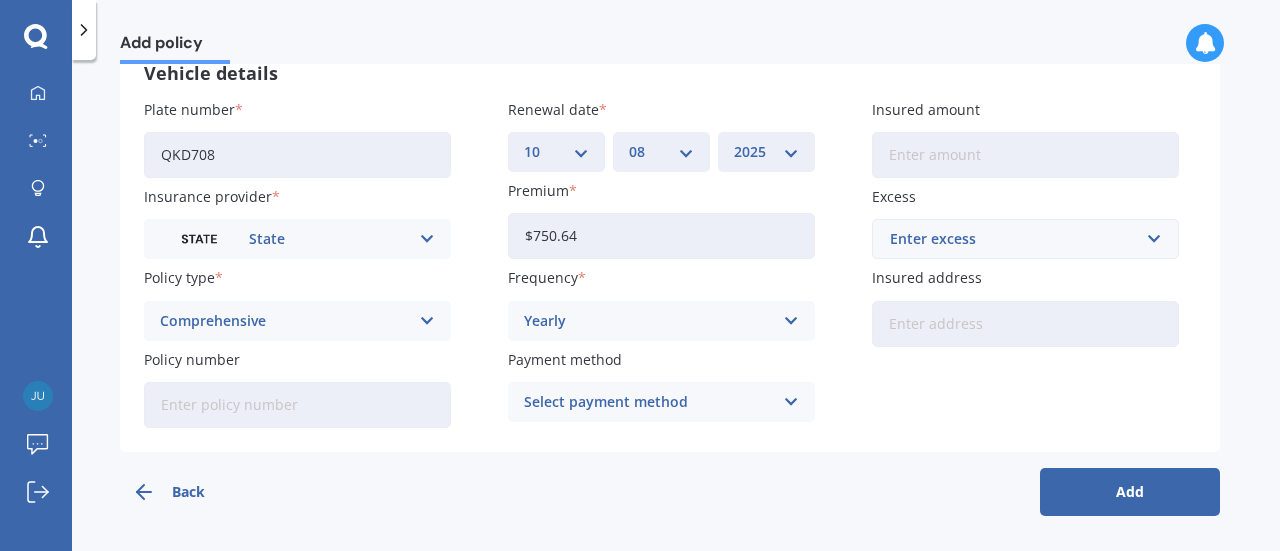 click at bounding box center (791, 402) 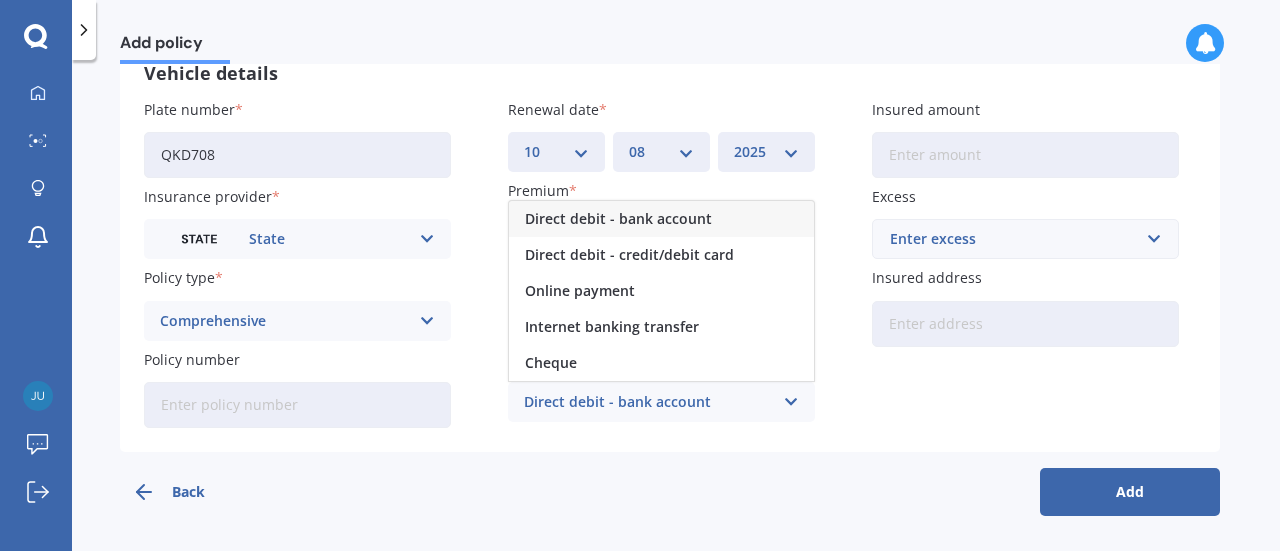 click on "Plate number QKD708 Insurance provider State AA AMI AMP ANZ ASB Aioi Nissay Dowa Ando Assurant Autosure BNZ Co-Operative Bank Cove FMG Initio Kiwibank Lantern Lumley MAS NAC NZI Other Provident SBS Star Insure State Swann TSB Tower Trade Me Insurance Vero Westpac YOUI Policy number Renewal date DD 01 02 03 04 05 06 07 08 09 10 11 12 13 14 15 16 17 18 19 20 21 22 23 24 25 26 27 28 29 30 31 MM 01 02 03 04 05 06 07 08 09 10 11 12 YYYY 2027 2026 2025 2024 2023 2022 2021 2020 2019 2018 2017 2016 2015 2014 2013 2012 2011 2010 2009 2008 2007 2006 2005 2004 2003 2002 2001 2000 1999 1998 1997 1996 1995 1994 1993 1992 1991 1990 1989 1988 1987 1986 1985 1984 1983 1982 1981 1980 1979 1978 1977 1976 1975 1974 1973 1972 1971 1970 1969 1968 1967 1966 1965 1964 1963 1962 1961 1960 1959 1958 1957 1956 1955 1954 1953 1952 1951 1950 1949 1948 1947 1946 1945 1944 1943 1942 1941 1940 1939 1938 1937 1936 1935 1934 1933 1932 1931 1930 1929 1928 Premium" at bounding box center (670, 263) 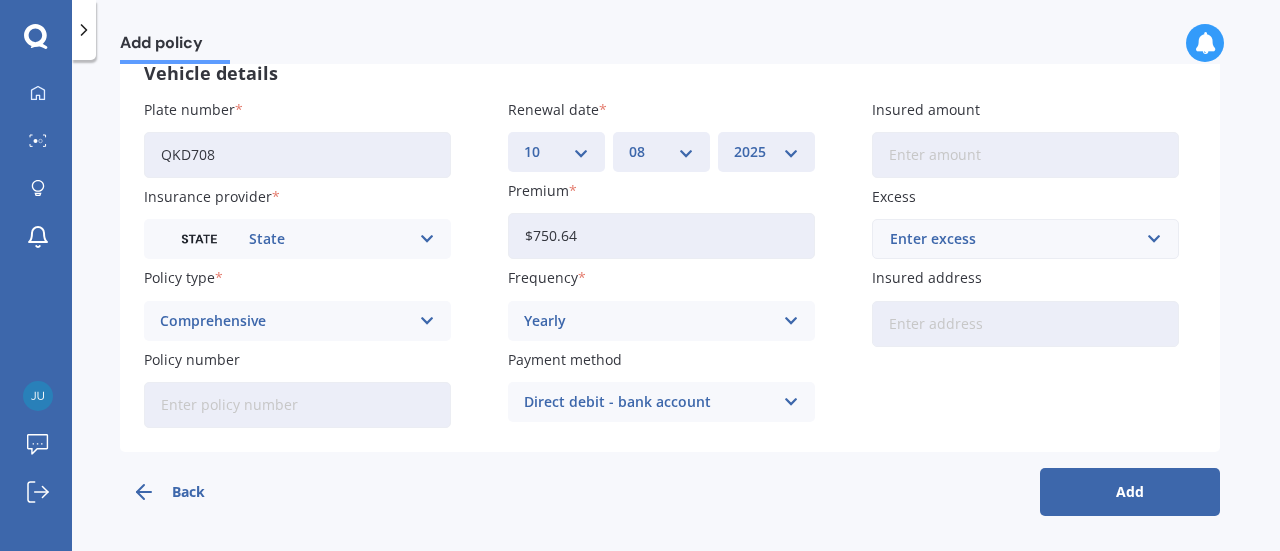 click on "Insured amount" at bounding box center (1025, 155) 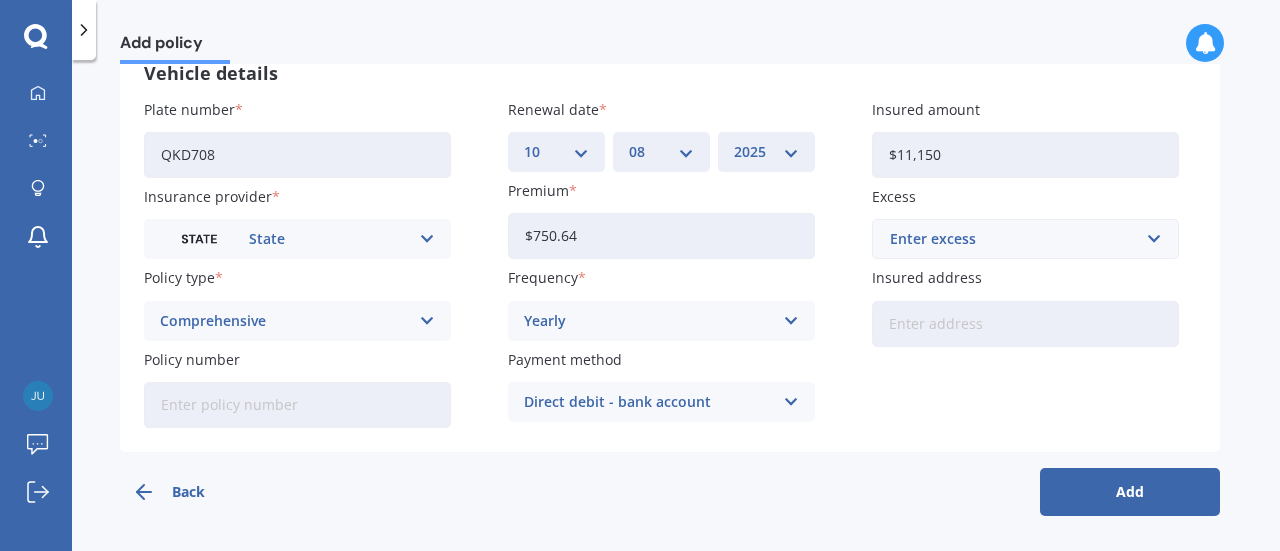 type on "$11,150" 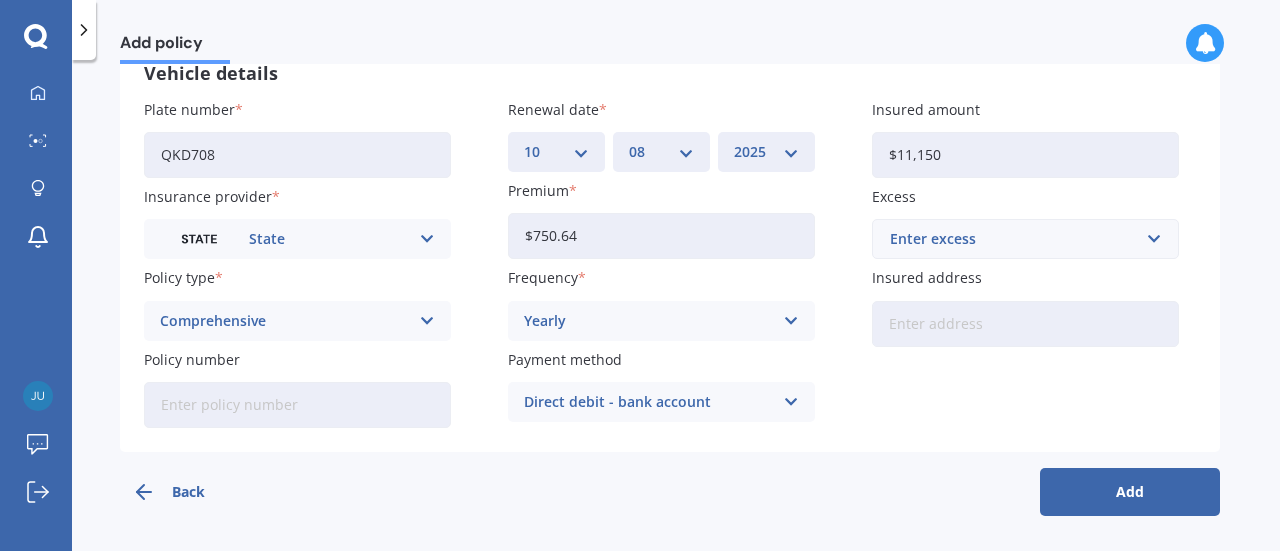 click on "Enter excess" at bounding box center (1013, 239) 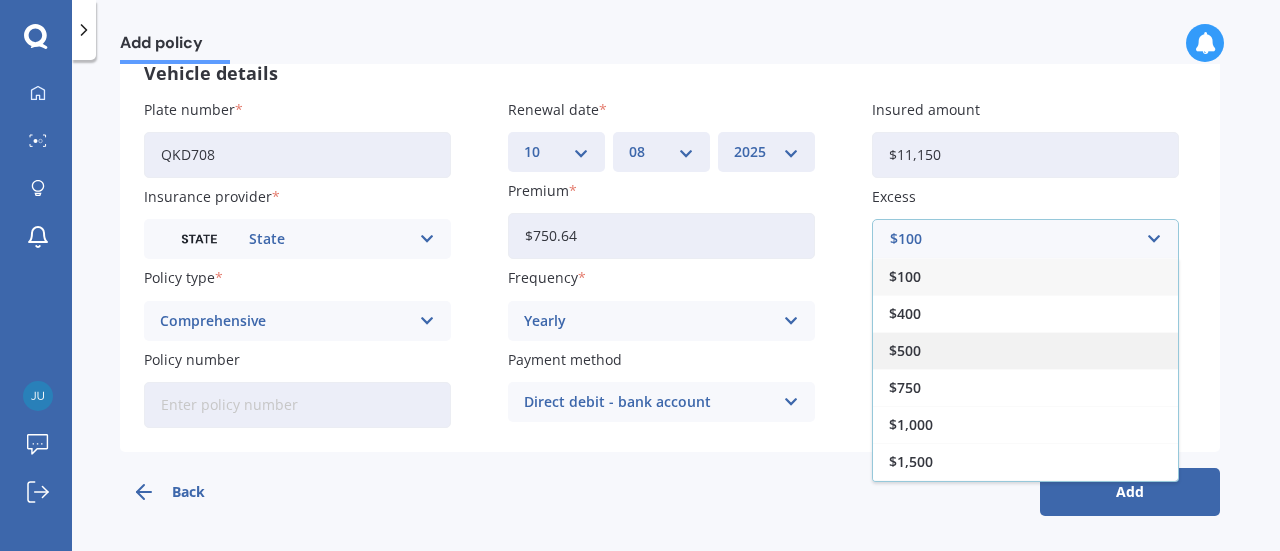 click on "$500" at bounding box center [1025, 350] 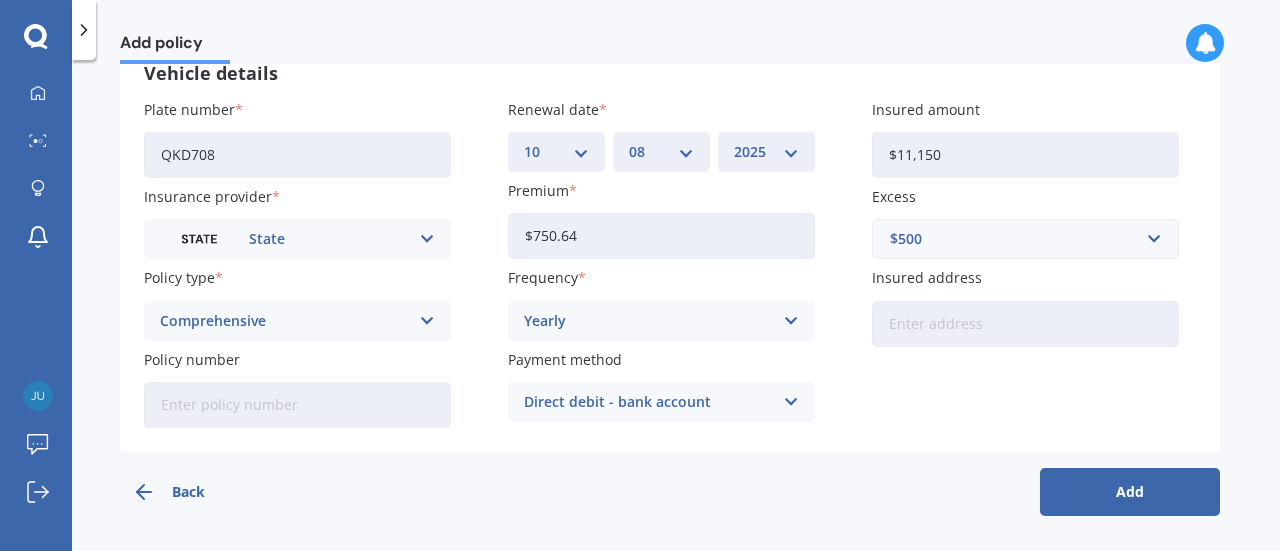 click on "Vehicle details Plate number QKD708 Insurance provider State AA AMI AMP ANZ ASB Aioi Nissay Dowa Ando Assurant Autosure BNZ Co-Operative Bank Cove FMG Initio Kiwibank Lantern Lumley MAS NAC NZI Other Provident SBS Star Insure State Swann TSB Tower Trade Me Insurance Vero Westpac YOUI Policy type Comprehensive Comprehensive Third Party, Fire & Theft Third Party Policy number Renewal date DD 01 02 03 04 05 06 07 08 09 10 11 12 13 14 15 16 17 18 19 20 21 22 23 24 25 26 27 28 29 30 31 MM 01 02 03 04 05 06 07 08 09 10 11 12 YYYY 2027 2026 2025 2024 2023 2022 2021 2020 2019 2018 2017 2016 2015 2014 2013 2012 2011 2010 2009 2008 2007 2006 2005 2004 2003 2002 2001 2000 1999 1998 1997 1996 1995 1994 1993 1992 1991 1990 1989 1988 1987 1986 1985 1984 1983 1982 1981 1980 1979 1978 1977 1976 1975 1974 1973 1972 1971 1970 1969 1968 1967 1966 1965 1964 1963 1962 1961 1960 1959 1958 1957 1956 1955 1954 1953 1952 1951 1950 1949 1948 1947 1946 1945 1944 1943 1942 1941 1940 1939 1938 1937 1936 1935 1934 1933 1932 1931 1930 1929" at bounding box center [670, 245] 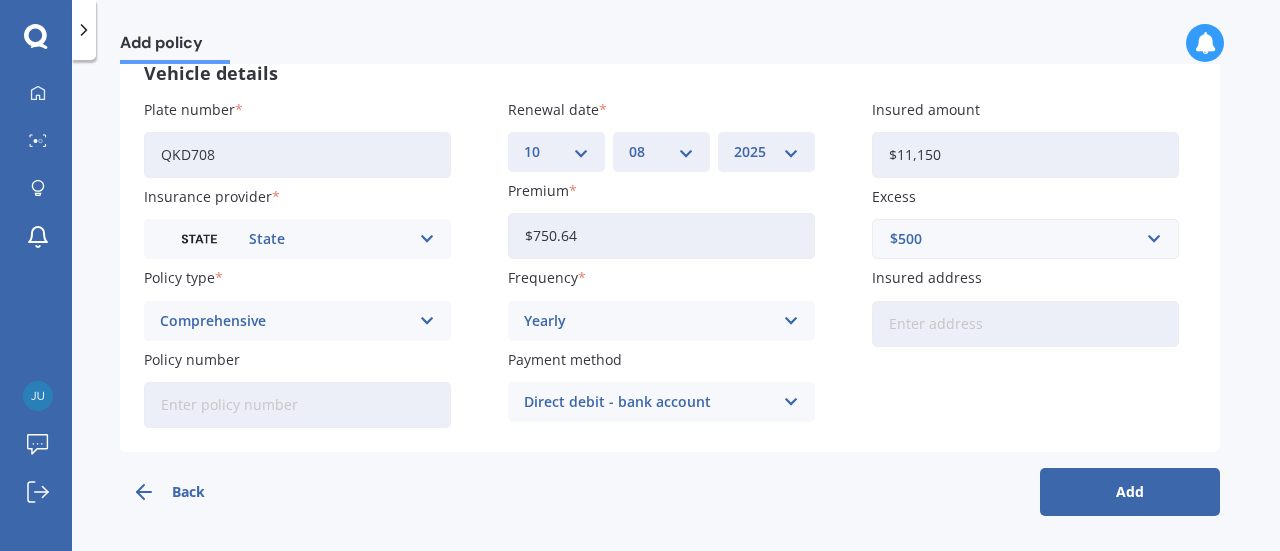 click on "Insured address" at bounding box center [1025, 324] 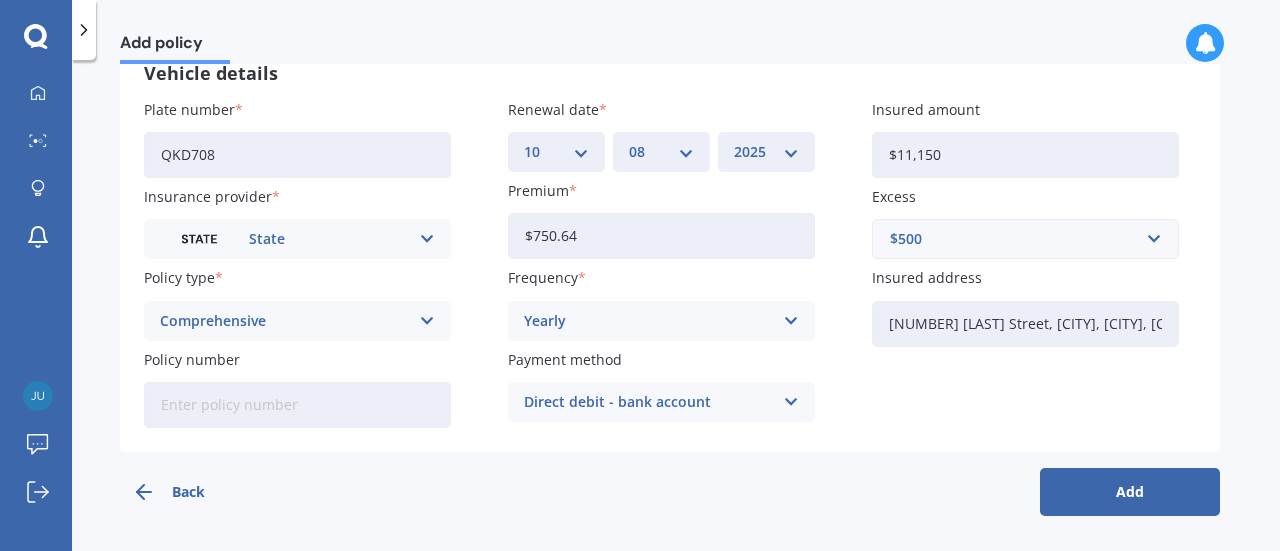 type on "[NUMBER] [LAST] Street, [CITY], [CITY], [COUNTRY]" 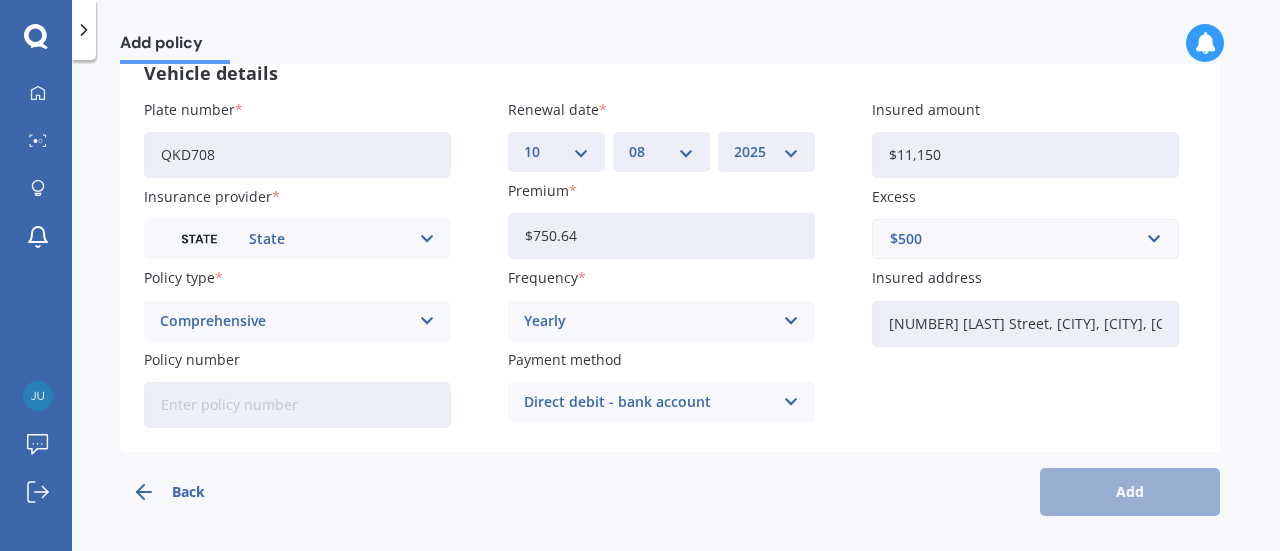 scroll, scrollTop: 0, scrollLeft: 0, axis: both 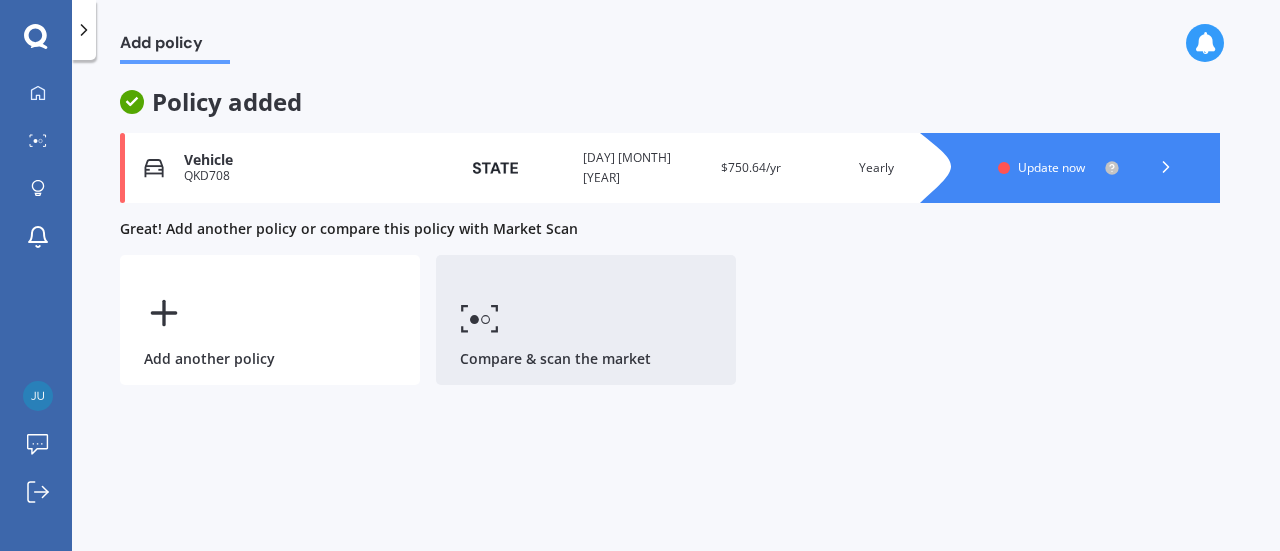 click on "Compare & scan the market" at bounding box center (586, 320) 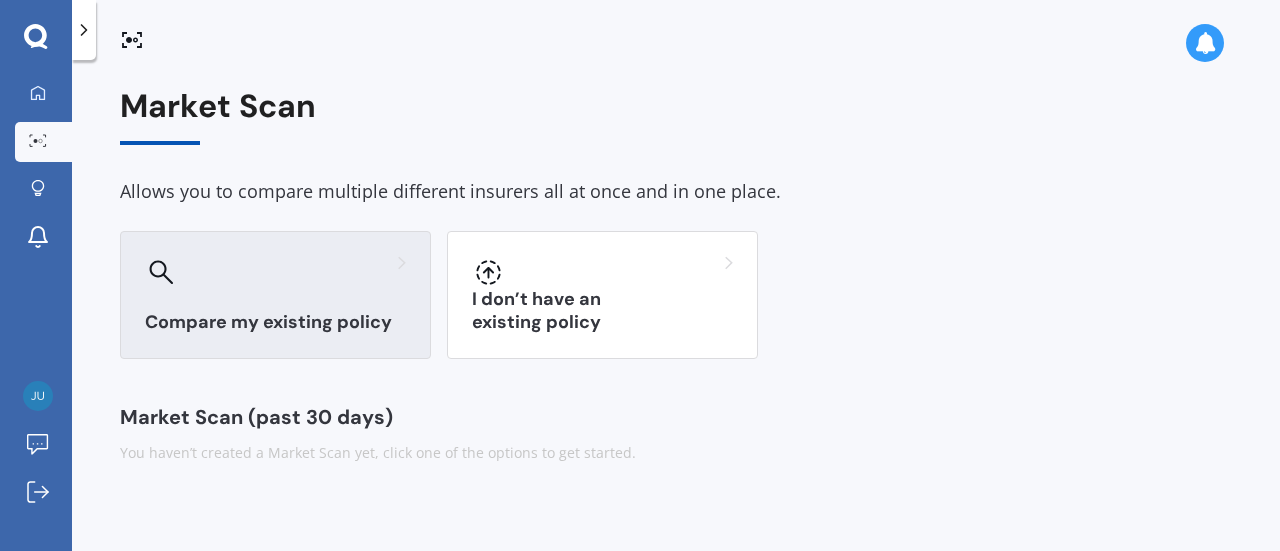 click on "Compare my existing policy" at bounding box center (275, 322) 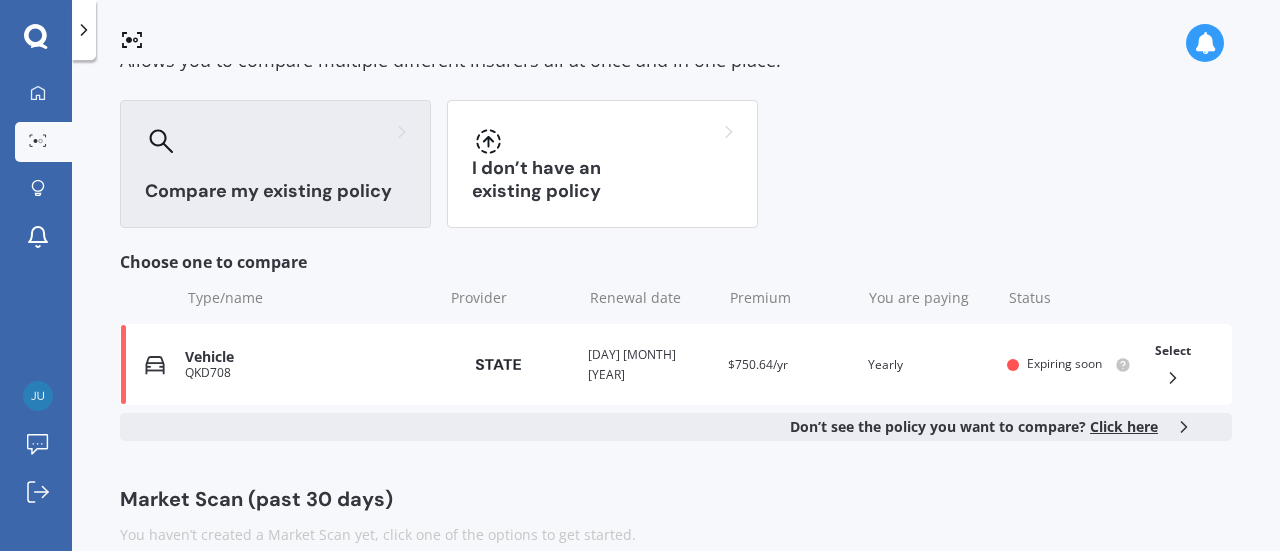 scroll, scrollTop: 160, scrollLeft: 0, axis: vertical 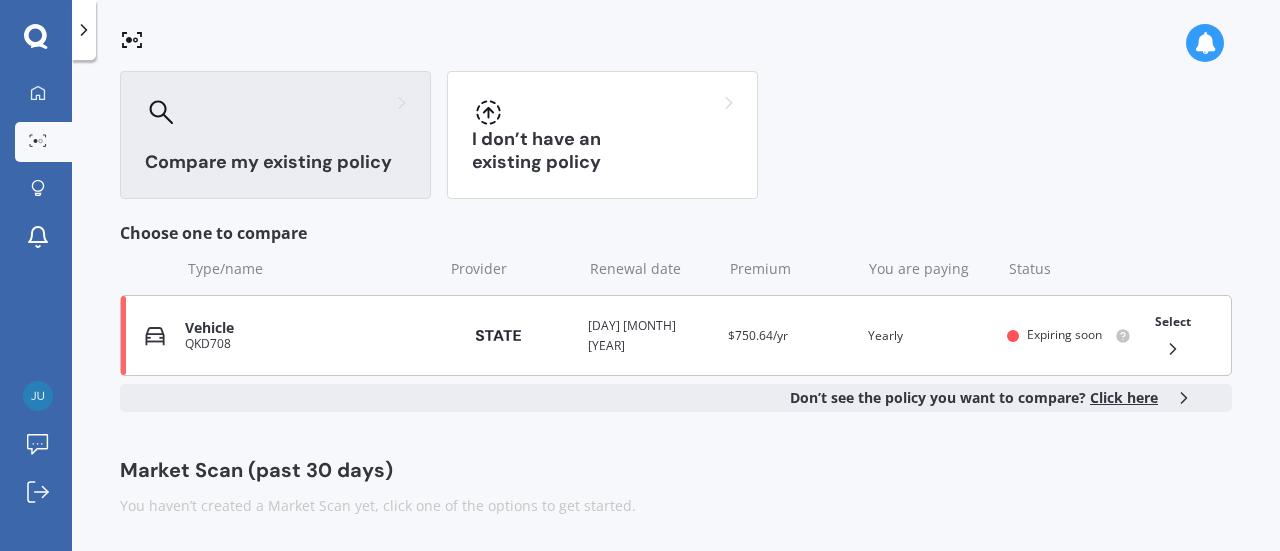 click 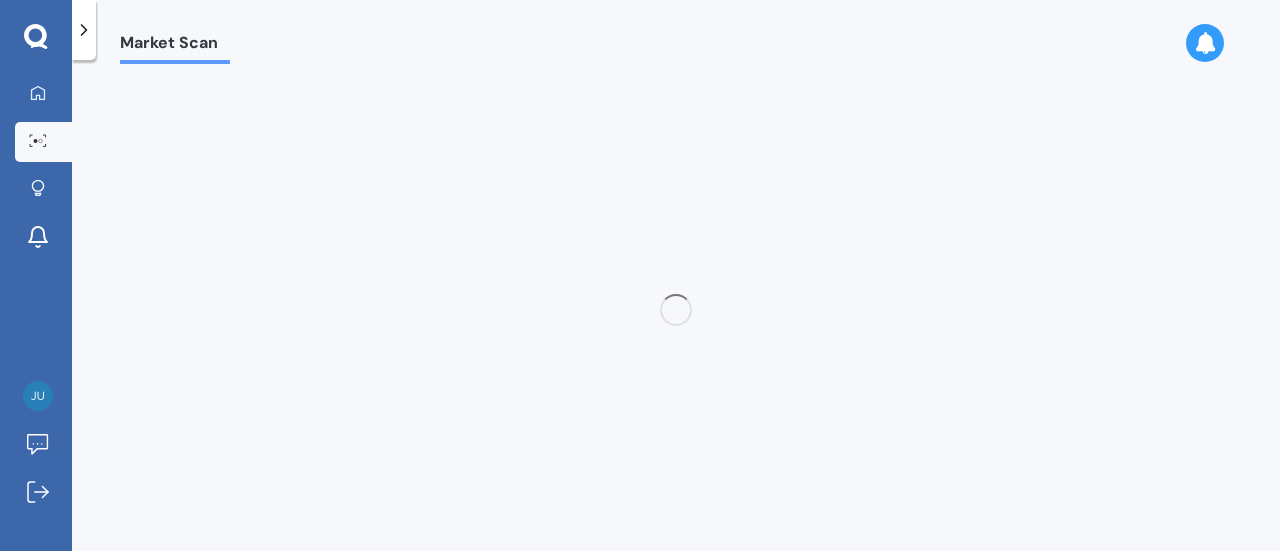 scroll, scrollTop: 0, scrollLeft: 0, axis: both 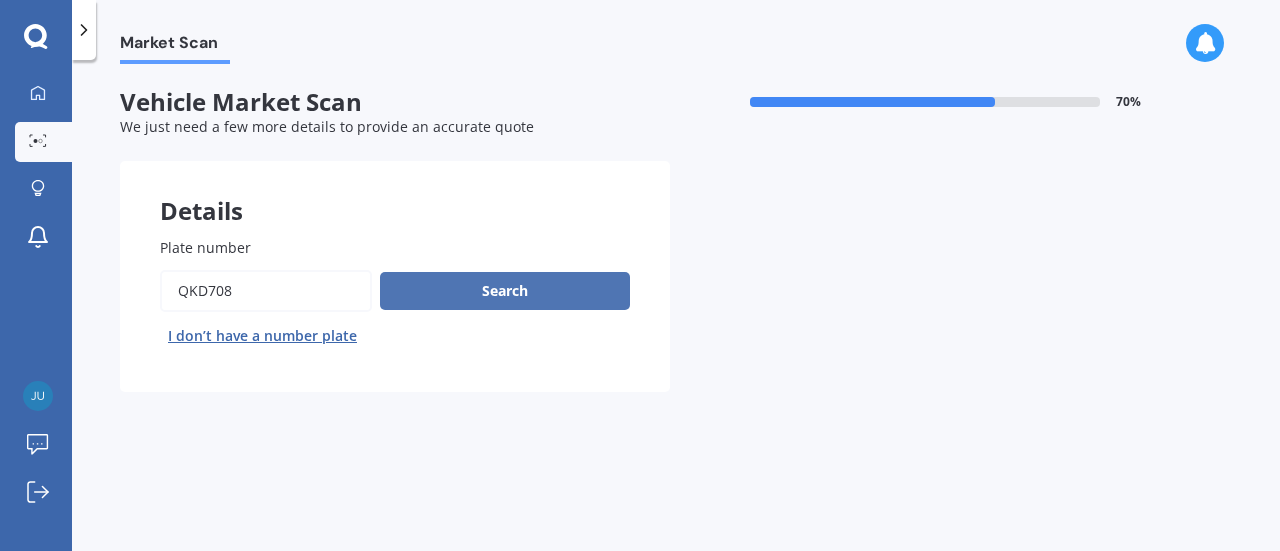 click on "Search" at bounding box center [505, 291] 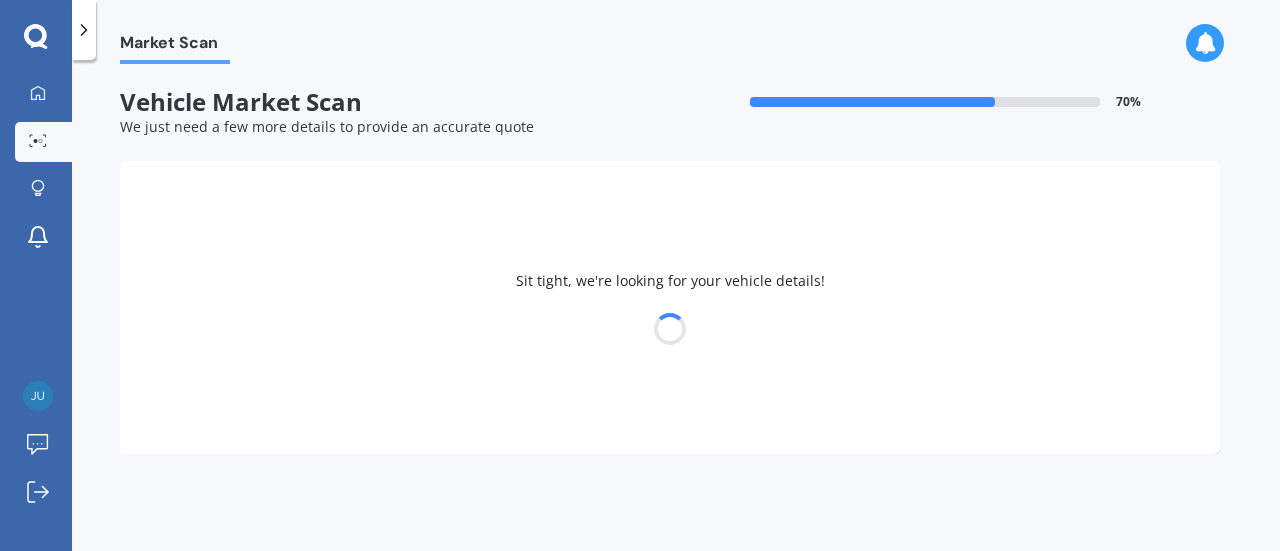 select on "KIA" 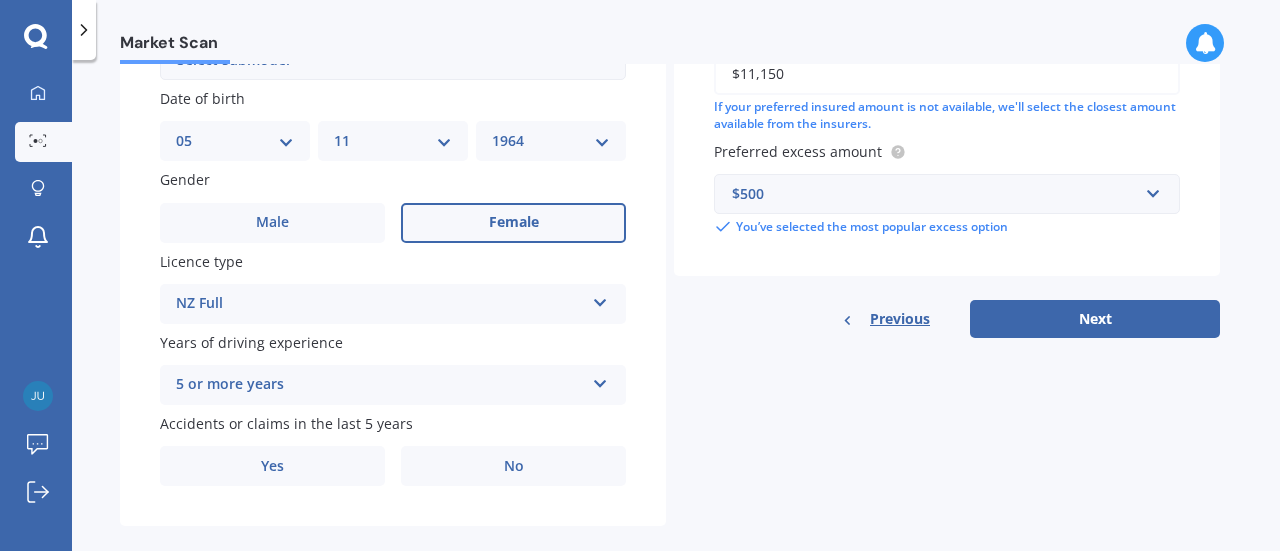 scroll, scrollTop: 629, scrollLeft: 0, axis: vertical 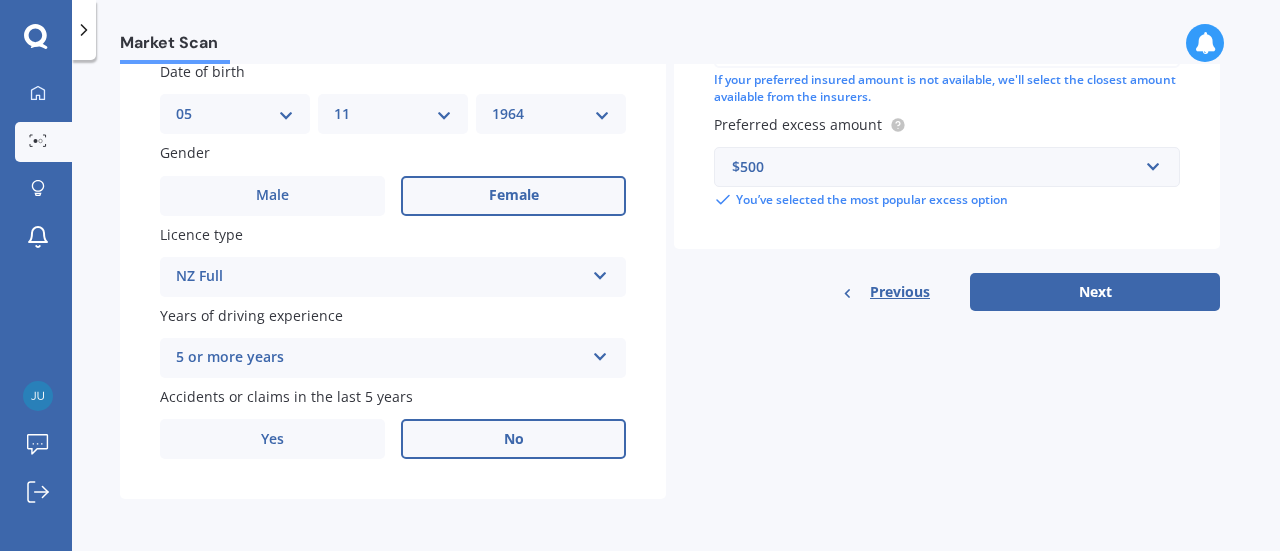 click on "No" at bounding box center (513, 439) 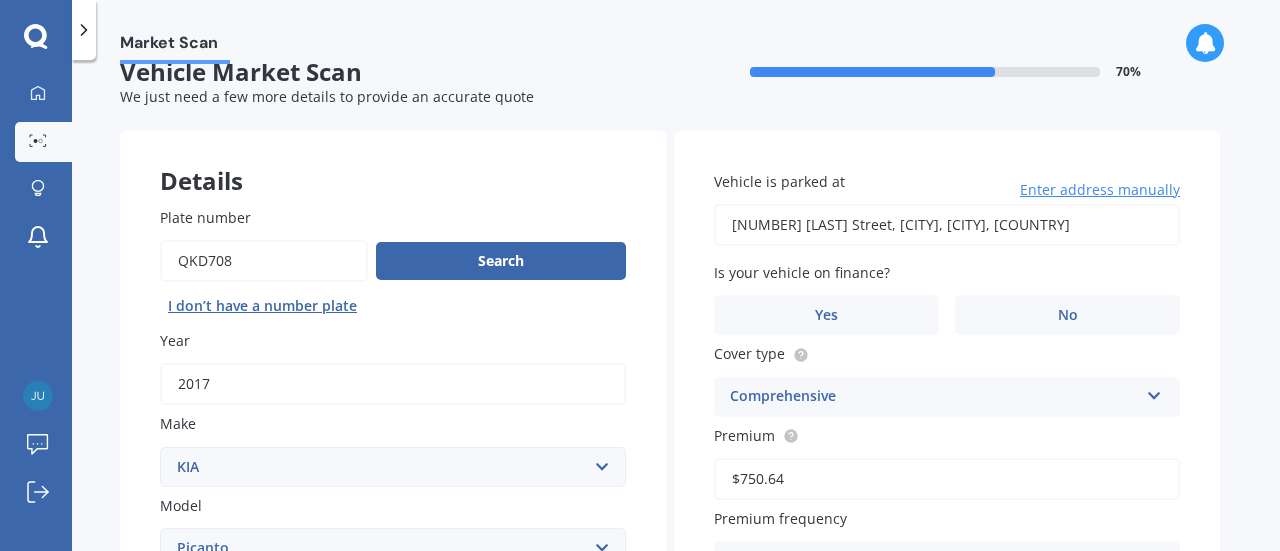 scroll, scrollTop: 0, scrollLeft: 0, axis: both 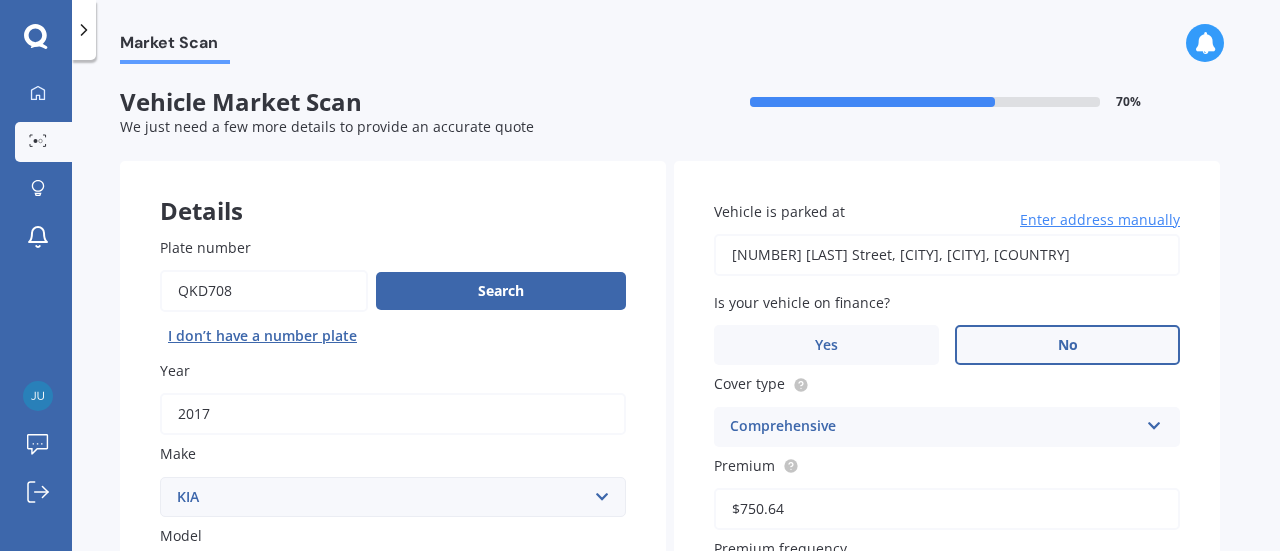 click on "No" at bounding box center (1068, 345) 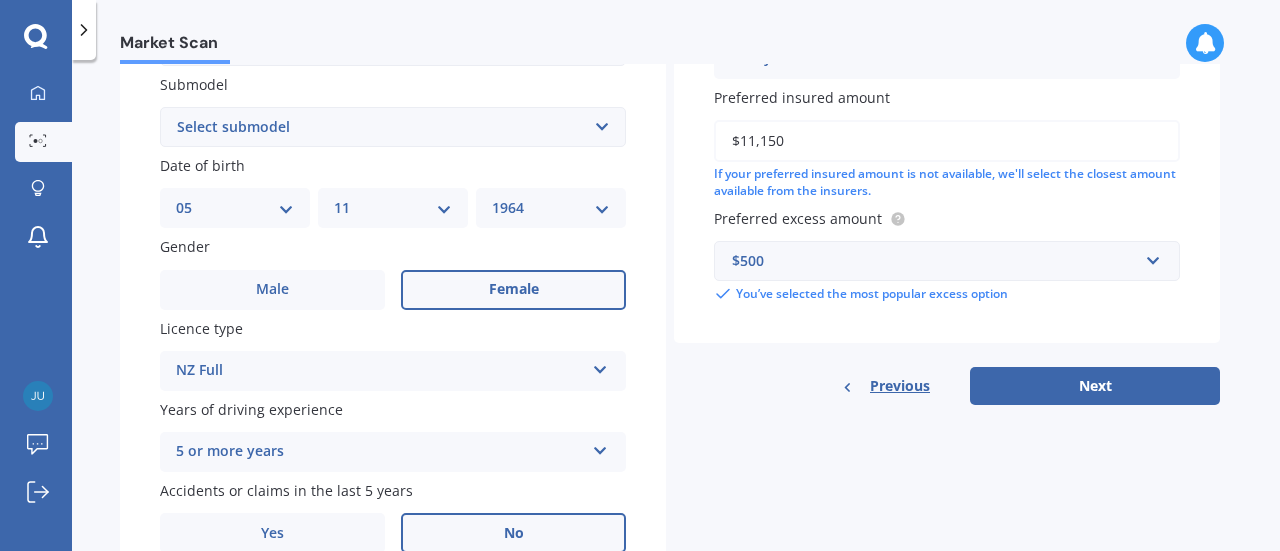 scroll, scrollTop: 533, scrollLeft: 0, axis: vertical 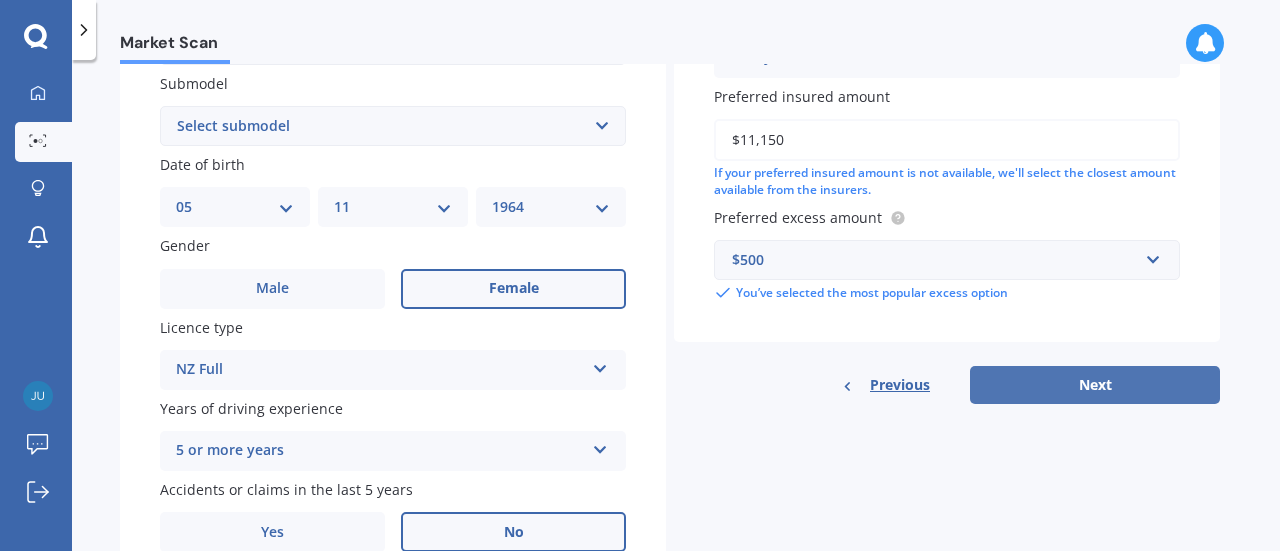 click on "Next" at bounding box center (1095, 385) 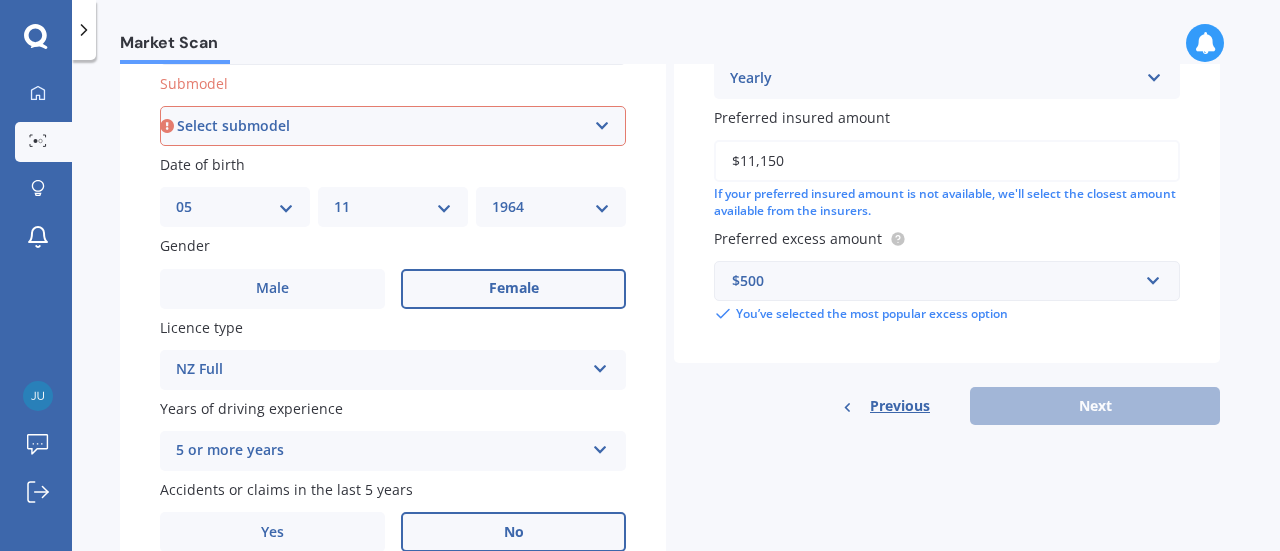click on "Select submodel EX Auto GT Line LX Auto LX ISG LX manual X Line" at bounding box center [393, 126] 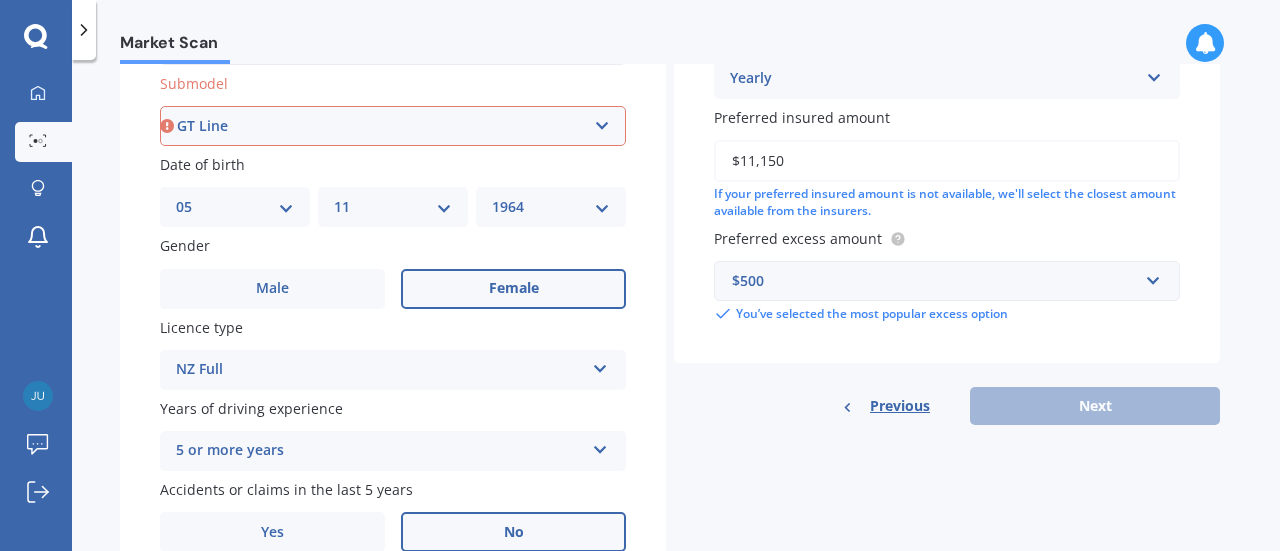 click on "Select submodel EX Auto GT Line LX Auto LX ISG LX manual X Line" at bounding box center (393, 126) 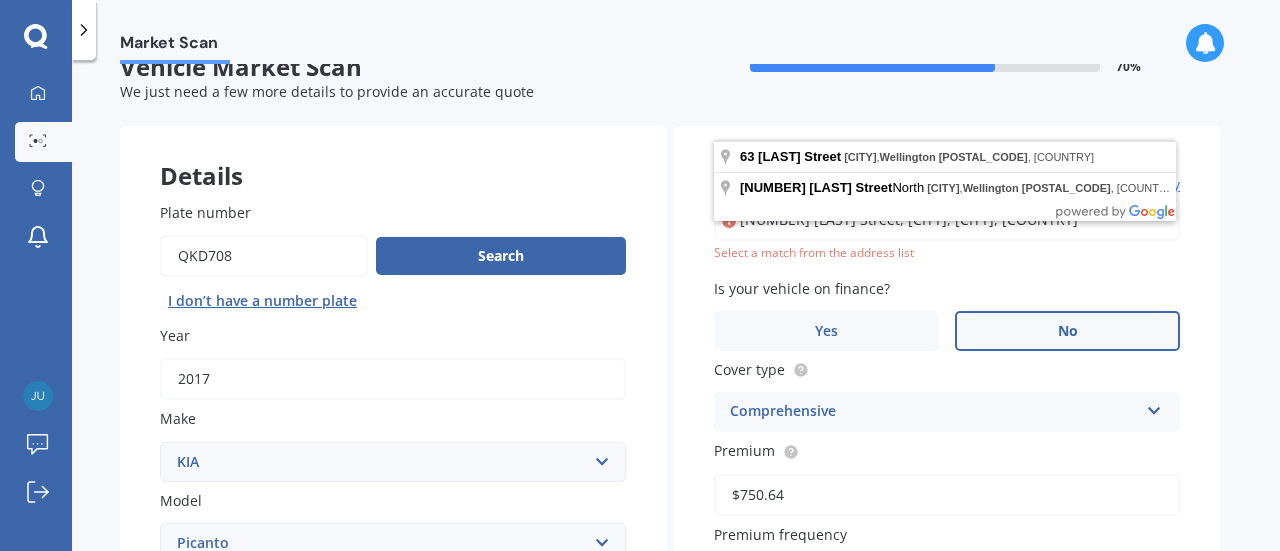 scroll, scrollTop: 0, scrollLeft: 0, axis: both 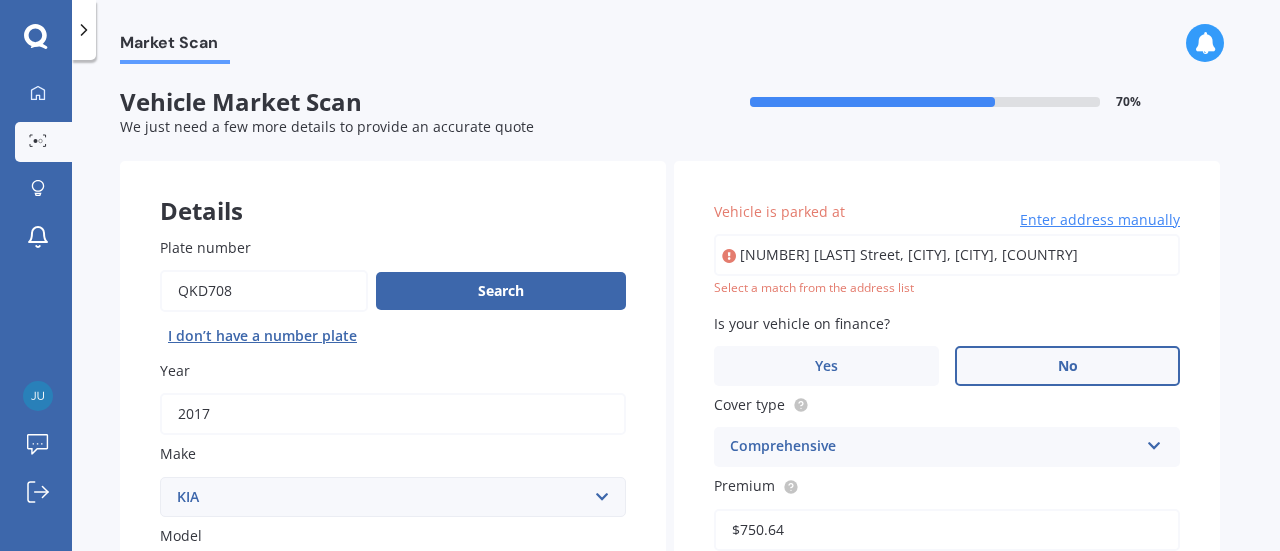 click on "Market Scan Vehicle Market Scan 70 % We just need a few more details to provide an accurate quote Details Plate number Search I don’t have a number plate Year 2017 Make Select make AC ALFA ROMEO ASTON MARTIN AUDI AUSTIN BEDFORD Bentley BMW BYD CADILLAC CAN-AM CHERY CHEVROLET CHRYSLER Citroen CRUISEAIR CUPRA DAEWOO DAIHATSU DAIMLER DAMON DIAHATSU DODGE EXOCET FACTORY FIVE FERRARI FIAT Fiord FLEETWOOD FORD FOTON FRASER GEELY GENESIS GEORGIE BOY GMC GREAT WALL GWM HAVAL HILLMAN HINO HOLDEN HOLIDAY RAMBLER HONDA HUMMER HYUNDAI INFINITI ISUZU IVECO JAC JAECOO JAGUAR JEEP KGM KIA LADA LAMBORGHINI LANCIA LANDROVER LDV LEAPMOTOR LEXUS LINCOLN LOTUS LUNAR M.G M.G. MAHINDRA MASERATI MAZDA MCLAREN MERCEDES AMG Mercedes Benz MERCEDES-AMG MERCURY MINI Mitsubishi MORGAN MORRIS NEWMAR Nissan OMODA OPEL OXFORD PEUGEOT Plymouth Polestar PONTIAC PORSCHE PROTON RAM Range Rover Rayne RENAULT ROLLS ROYCE ROVER SAAB SATURN SEAT SHELBY SKODA SMART SSANGYONG SUBARU SUZUKI TATA TESLA TIFFIN Toyota TRIUMPH TVR Vauxhall VOLKSWAGEN ZX" at bounding box center (676, 309) 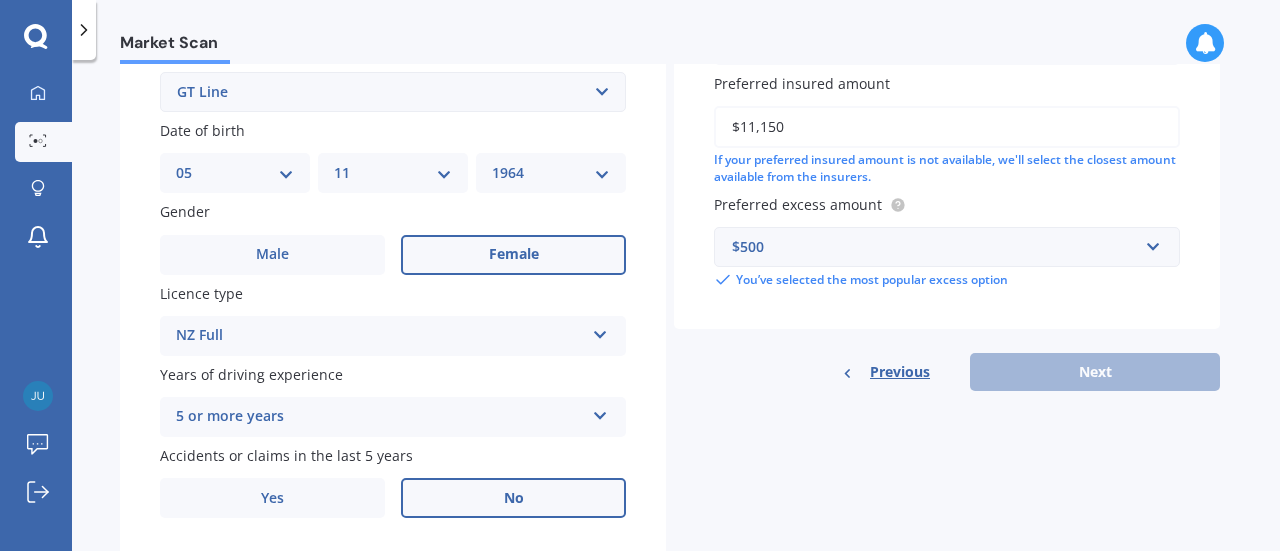 scroll, scrollTop: 629, scrollLeft: 0, axis: vertical 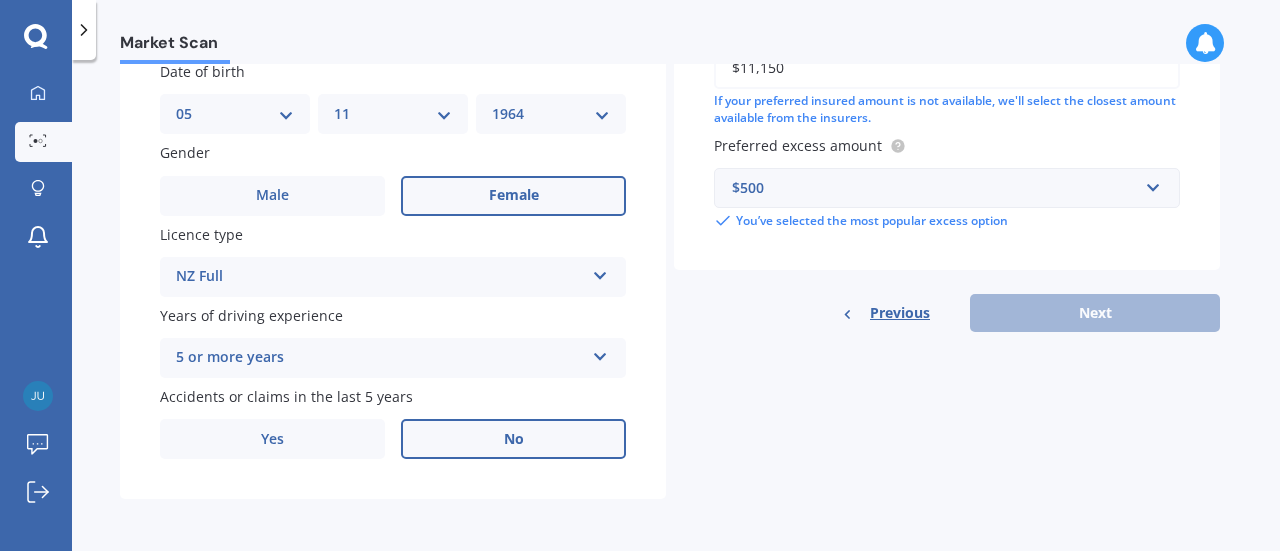 click on "Previous Next" at bounding box center (947, 313) 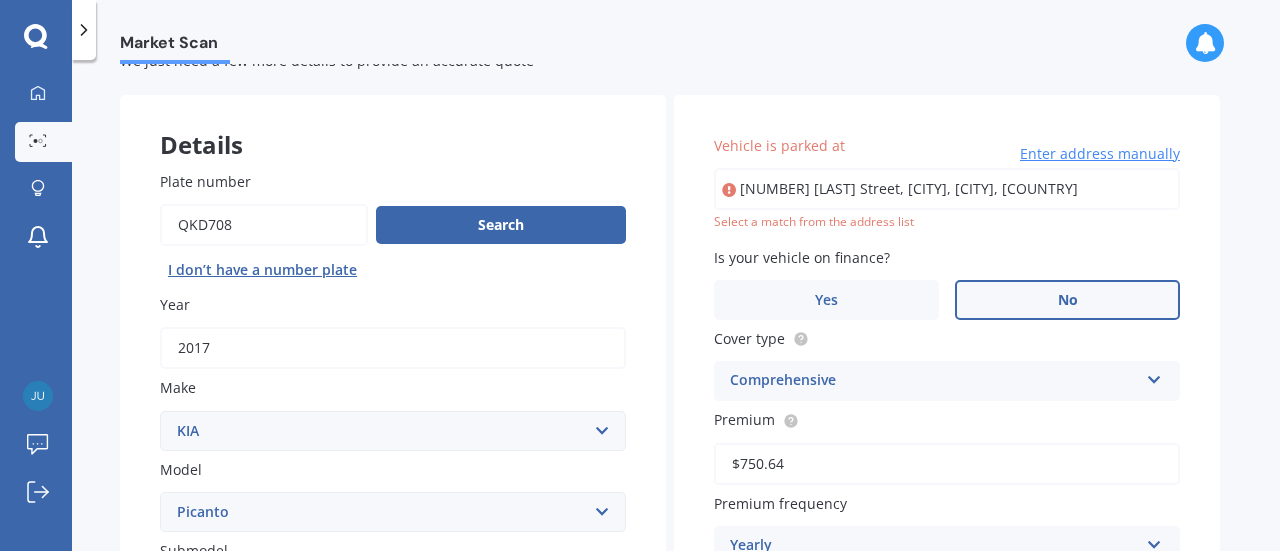 scroll, scrollTop: 0, scrollLeft: 0, axis: both 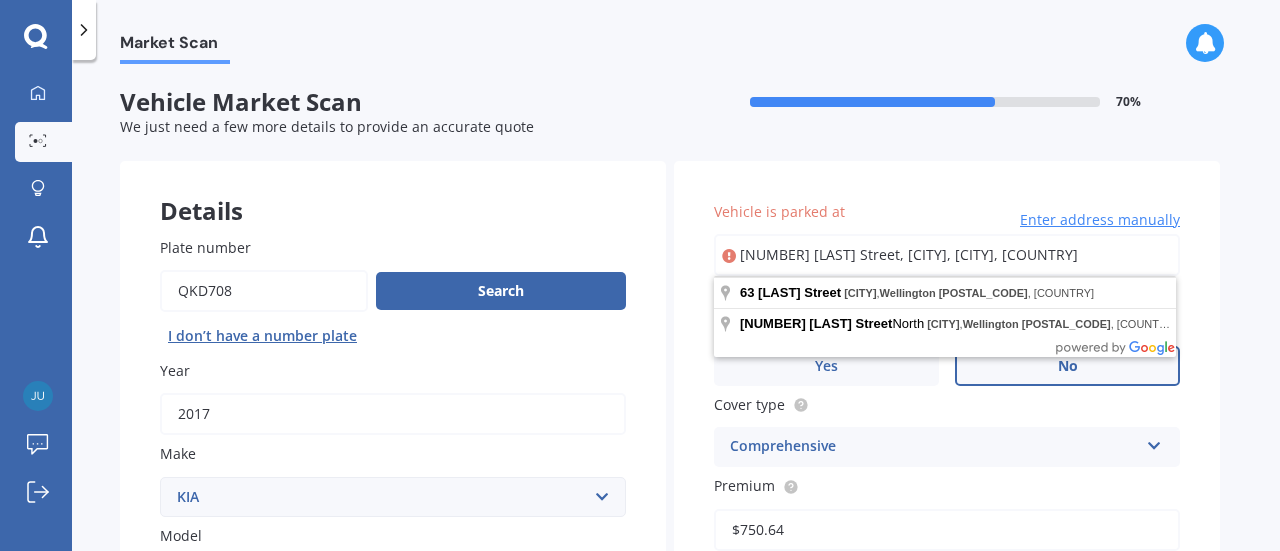 click on "[NUMBER] [LAST] Street, [CITY], [CITY], [COUNTRY]" at bounding box center [947, 255] 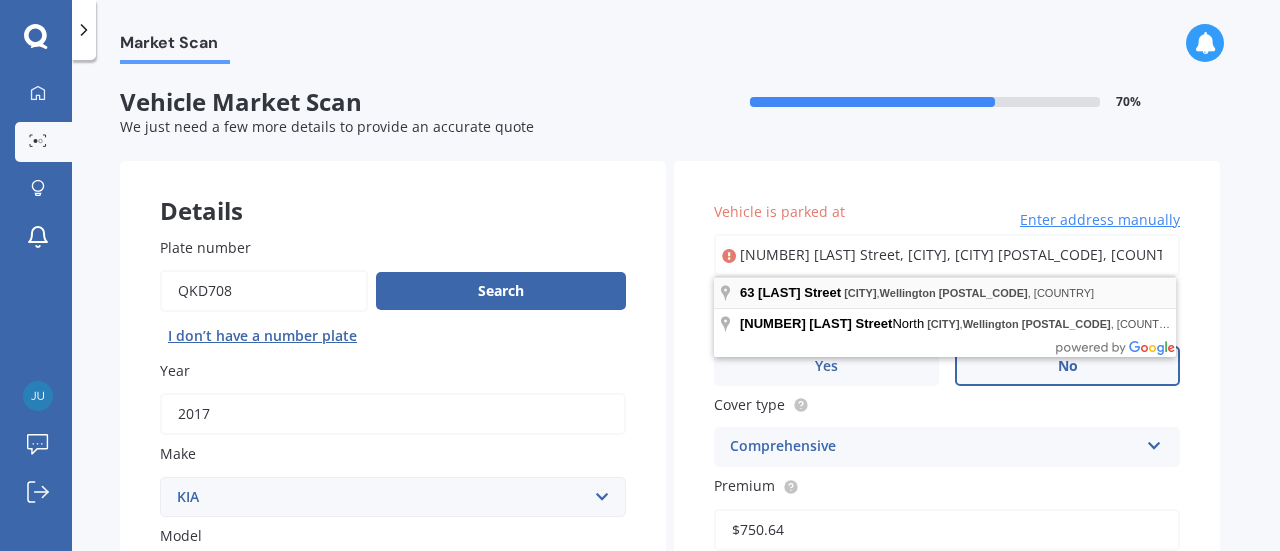 type on "[NUMBER] [LAST] Street, [CITY], [CITY], [COUNTRY]" 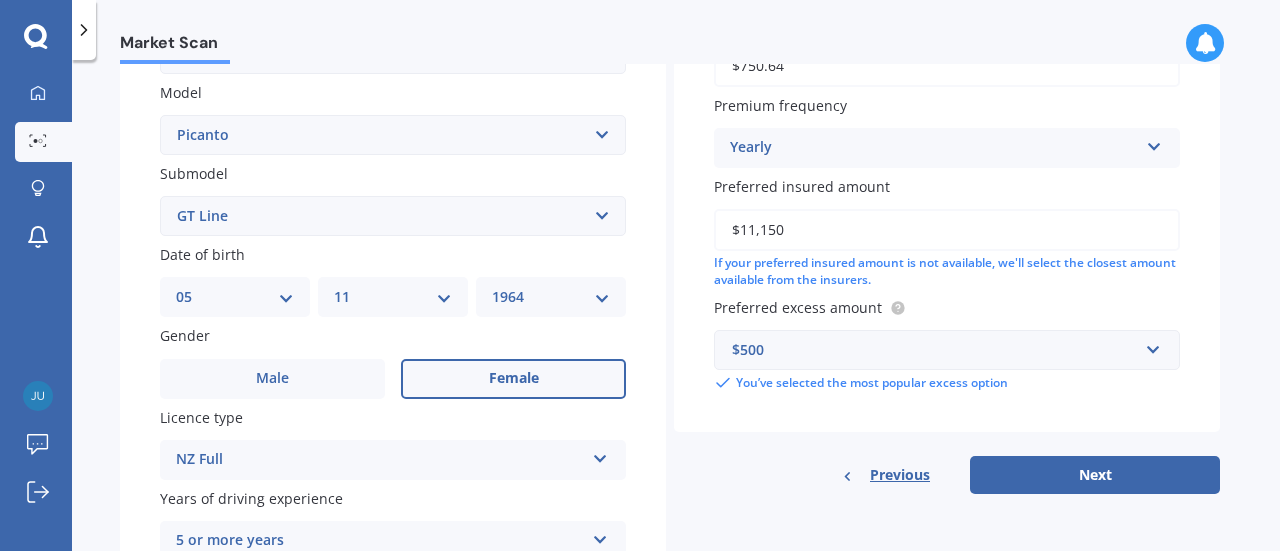 scroll, scrollTop: 629, scrollLeft: 0, axis: vertical 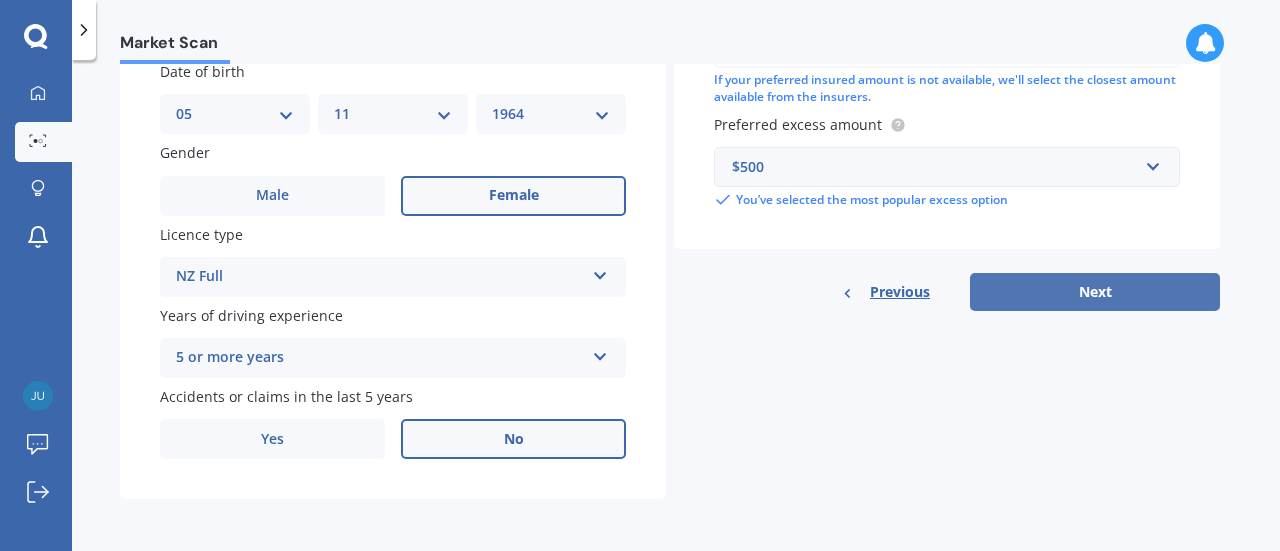 click on "Next" at bounding box center [1095, 292] 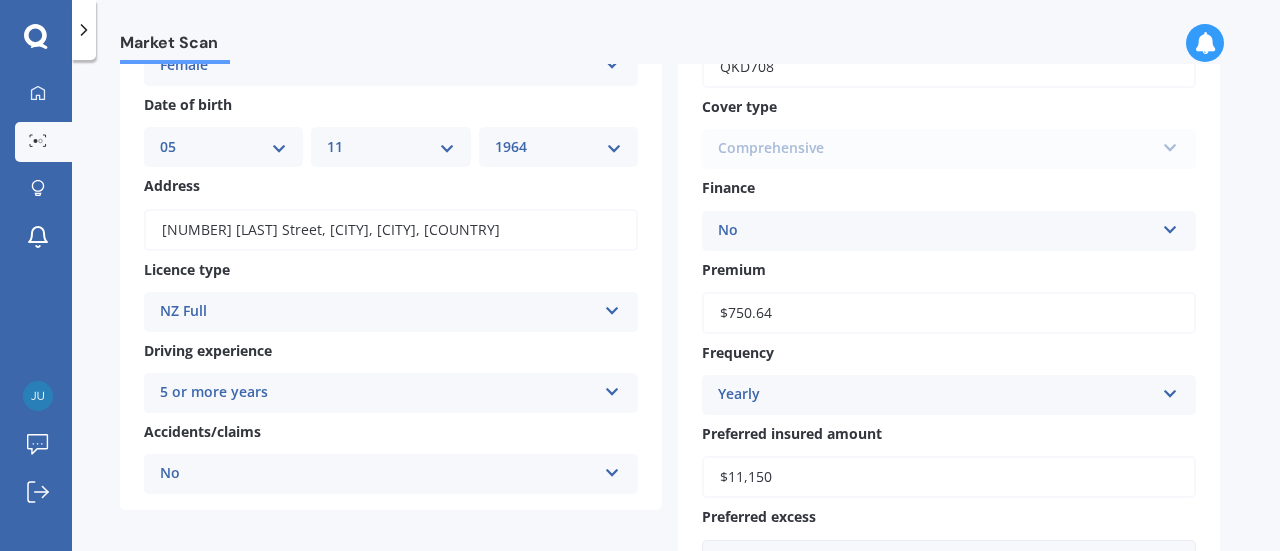 scroll, scrollTop: 0, scrollLeft: 0, axis: both 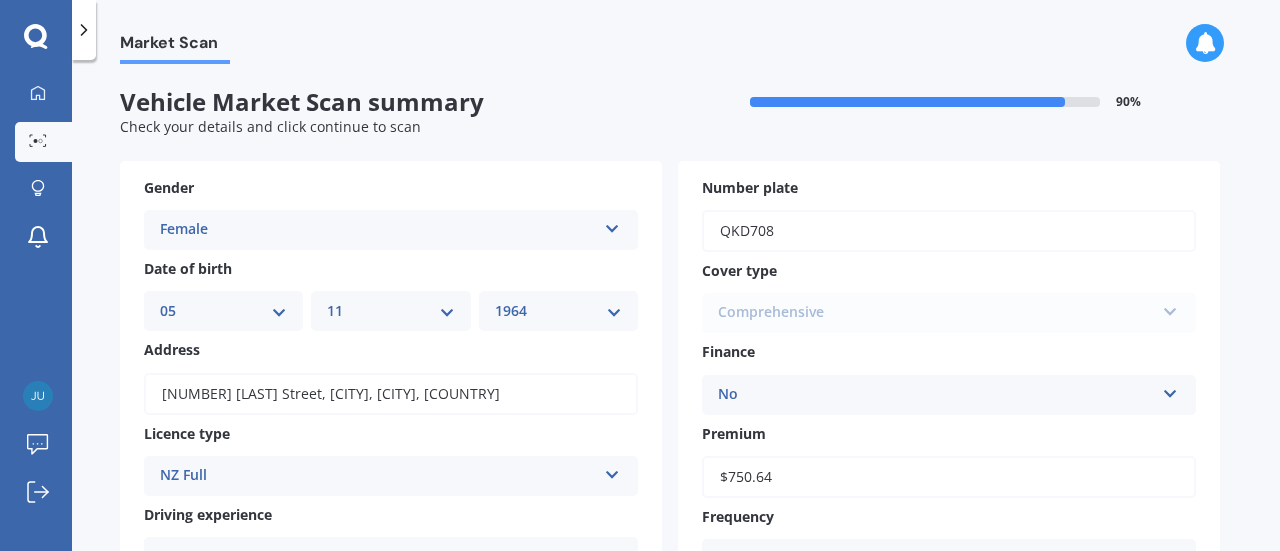 click on "Comprehensive Comprehensive Third Party, Fire & Theft Third Party" at bounding box center (949, 313) 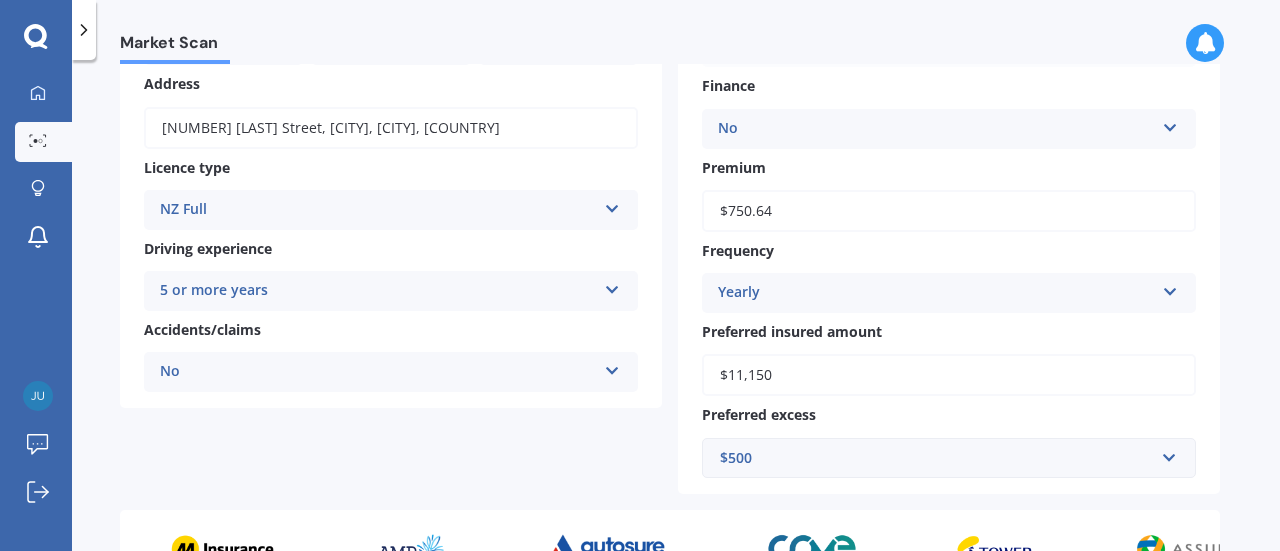 scroll, scrollTop: 566, scrollLeft: 0, axis: vertical 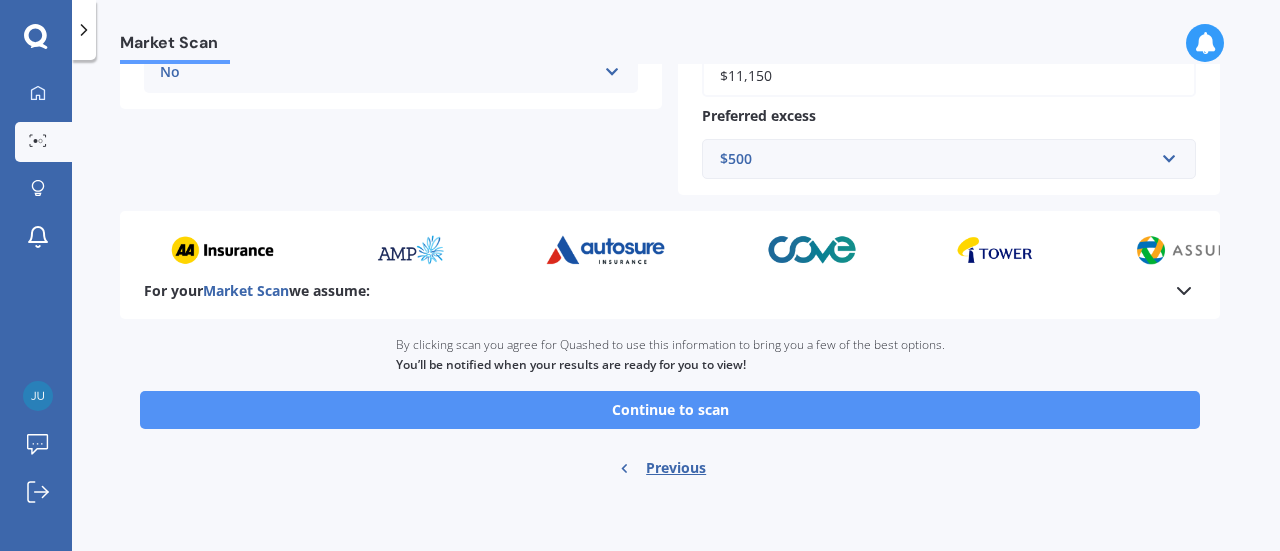 click on "Continue to scan" at bounding box center (670, 410) 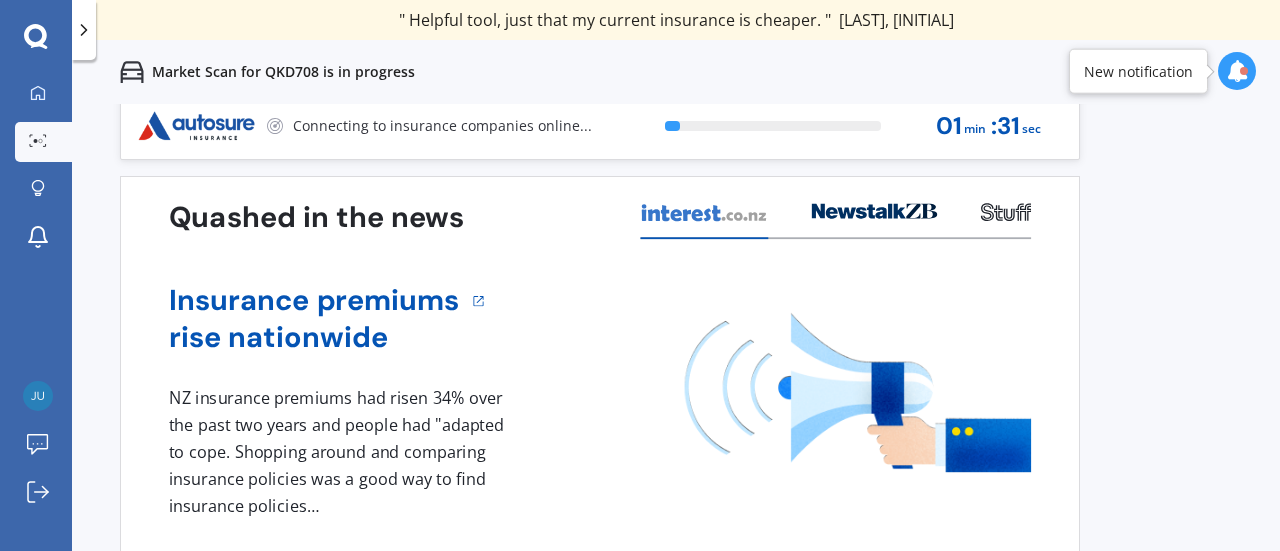 scroll, scrollTop: 0, scrollLeft: 0, axis: both 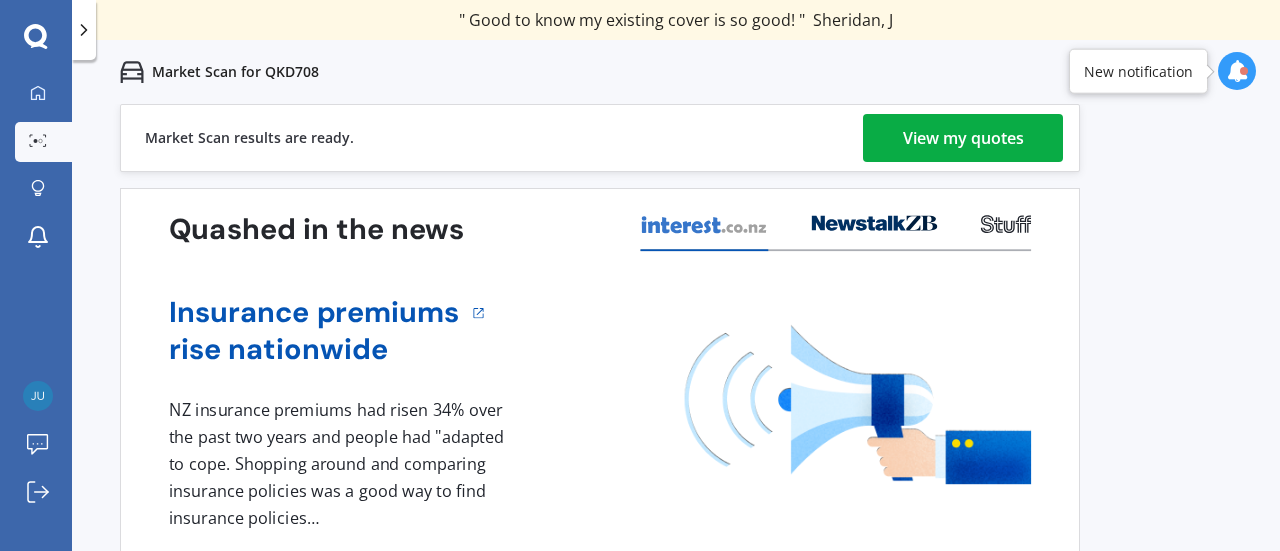 click on "View my quotes" at bounding box center [963, 138] 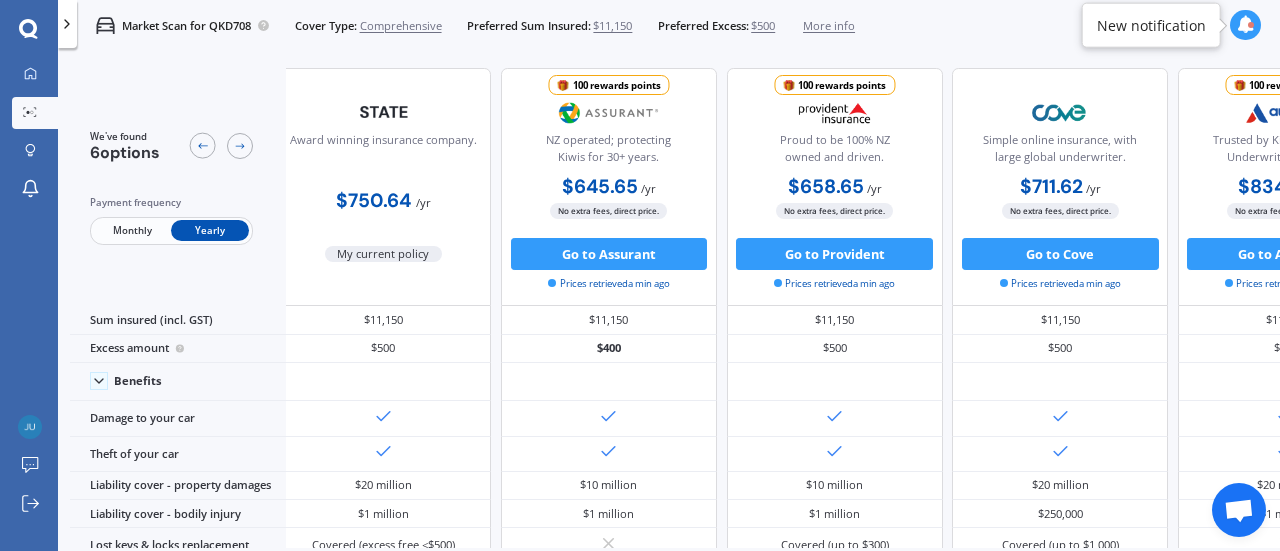 scroll, scrollTop: 0, scrollLeft: 0, axis: both 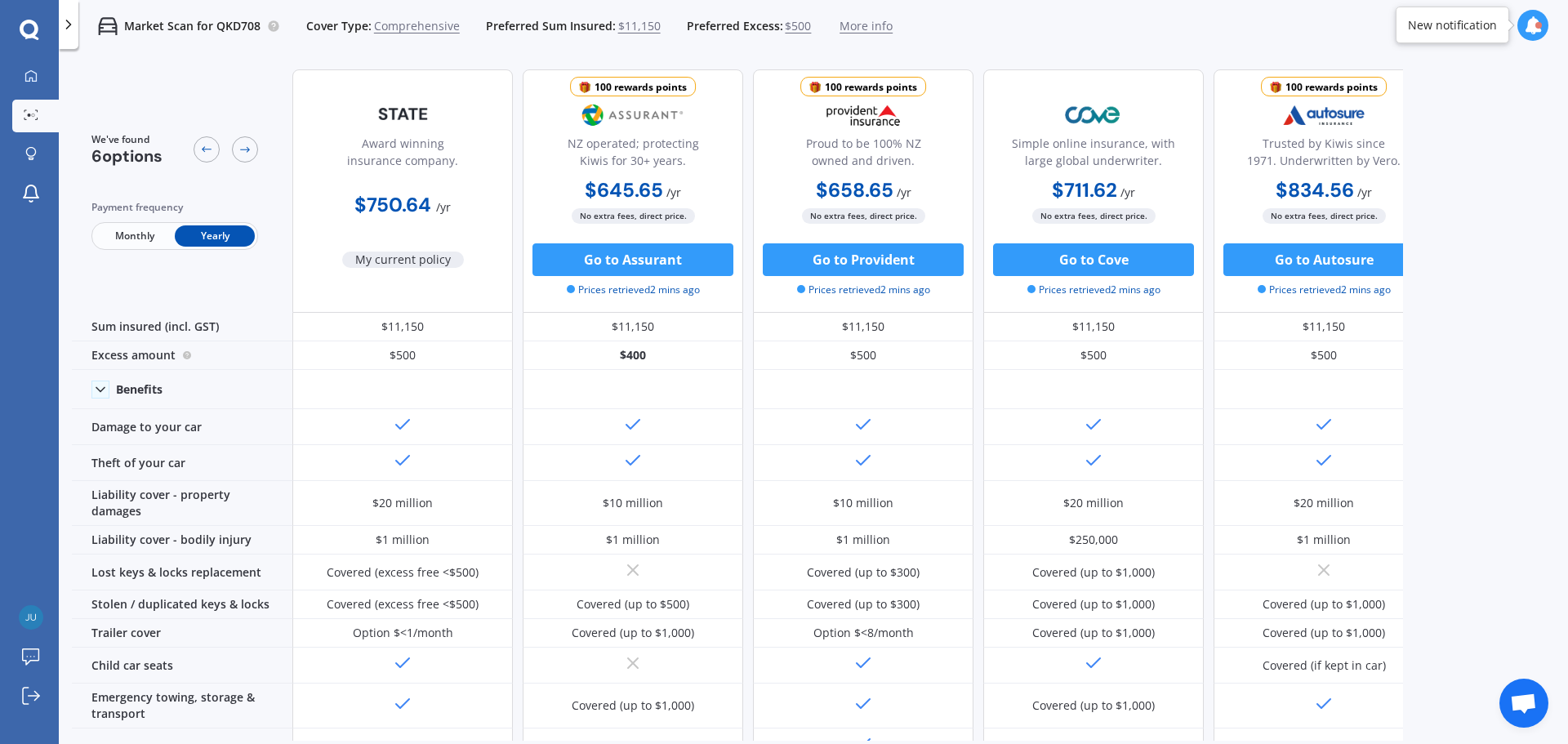 click on "Monthly" at bounding box center [135, 236] 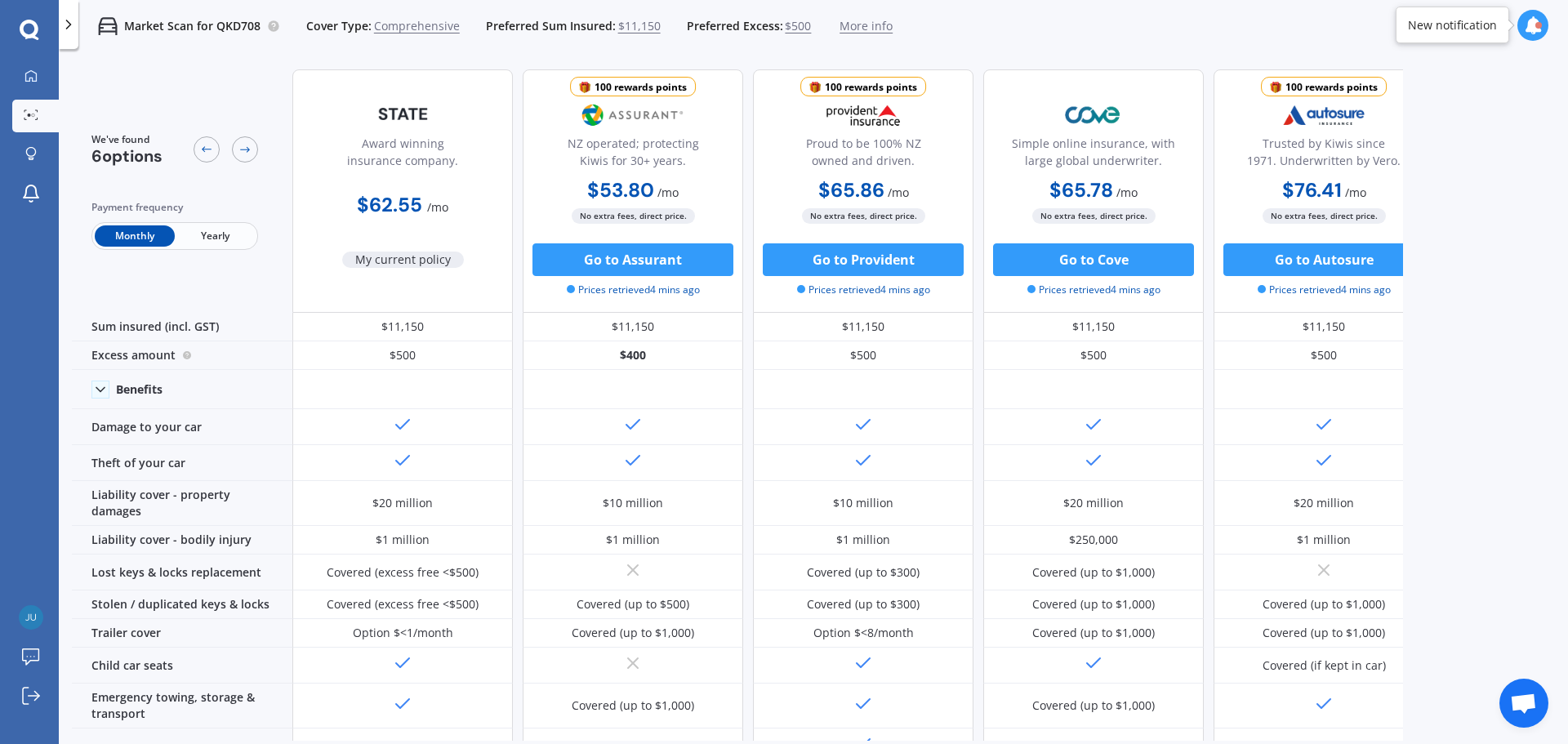 click on "Yearly" at bounding box center (215, 236) 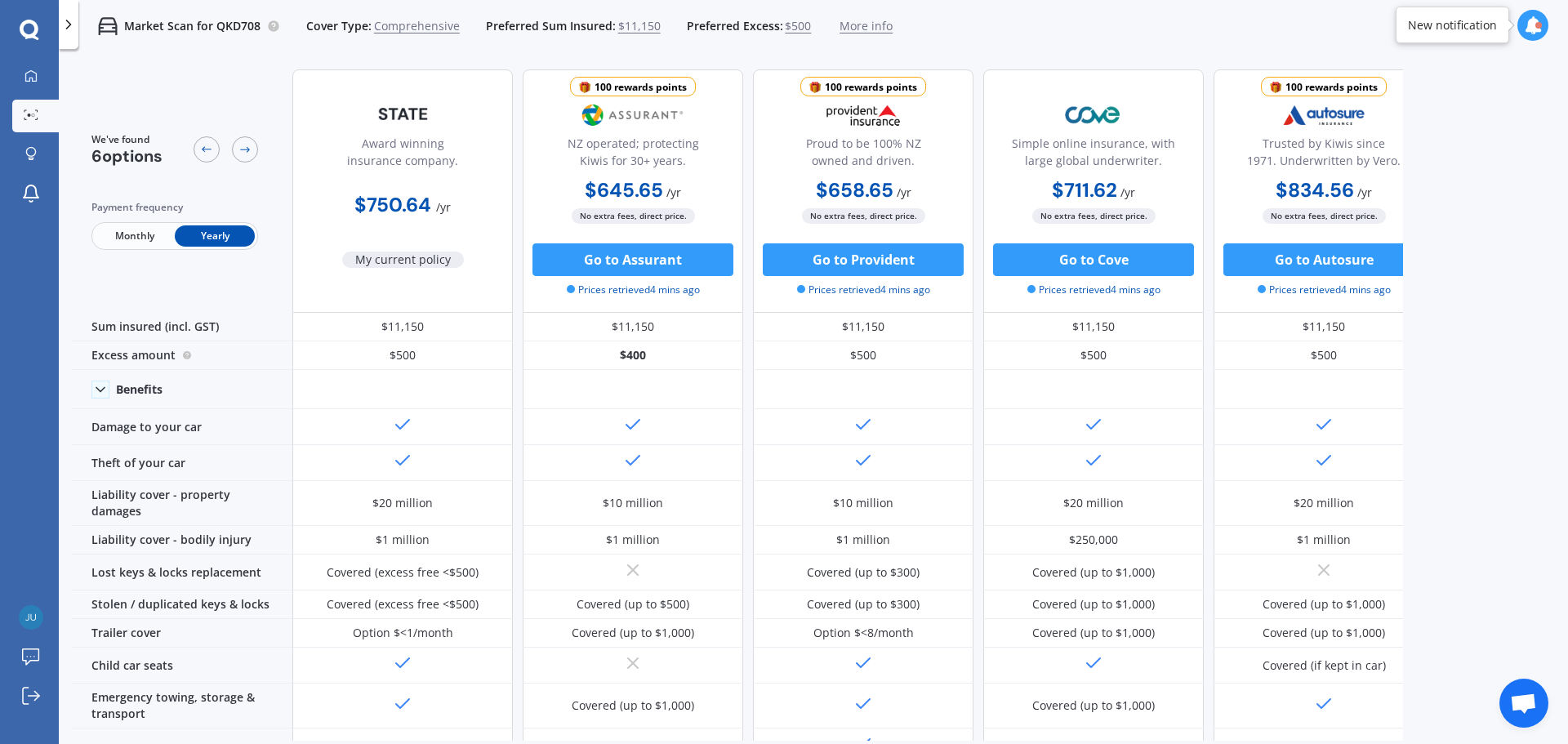 click on "Monthly" at bounding box center (135, 236) 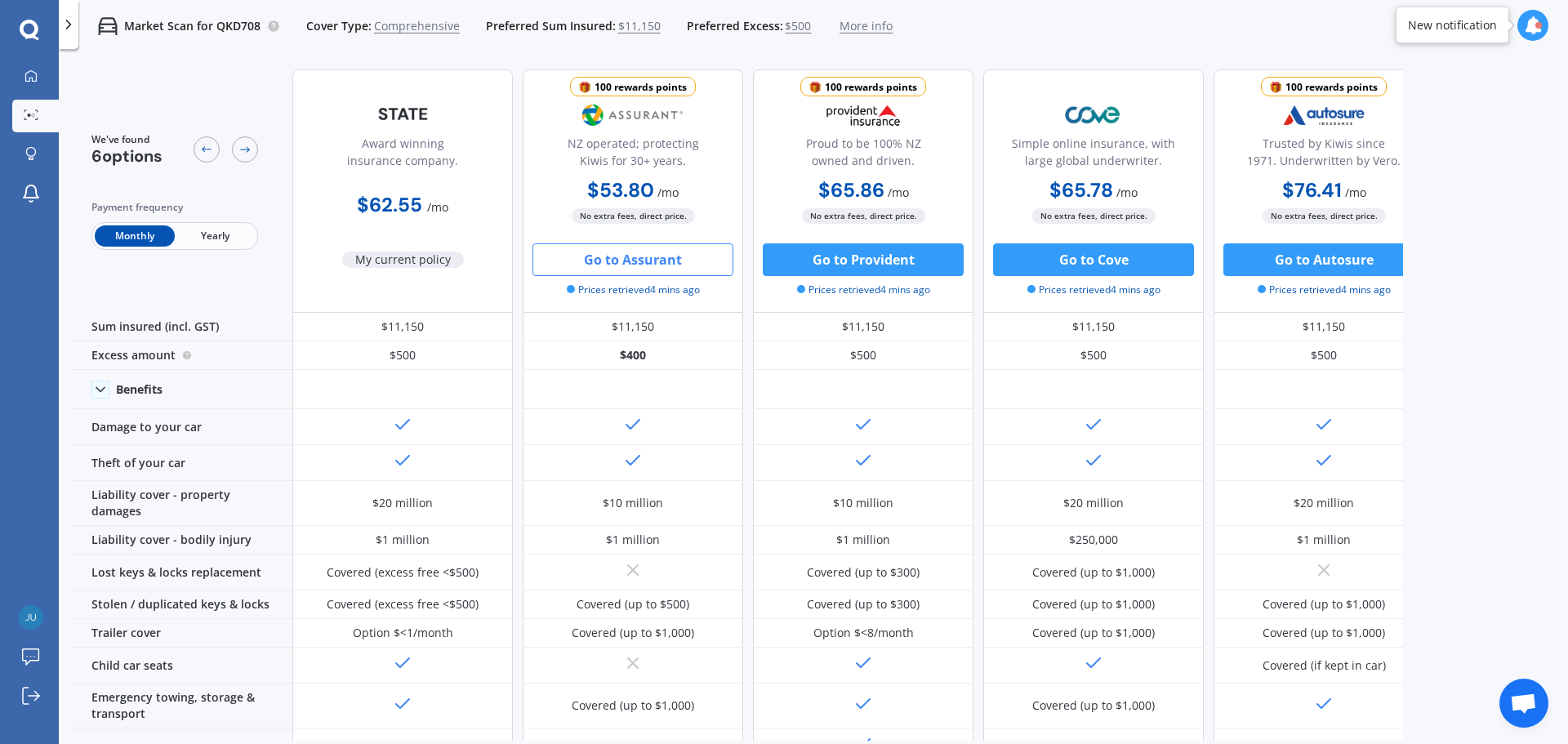 click on "Go to Assurant" at bounding box center [633, 260] 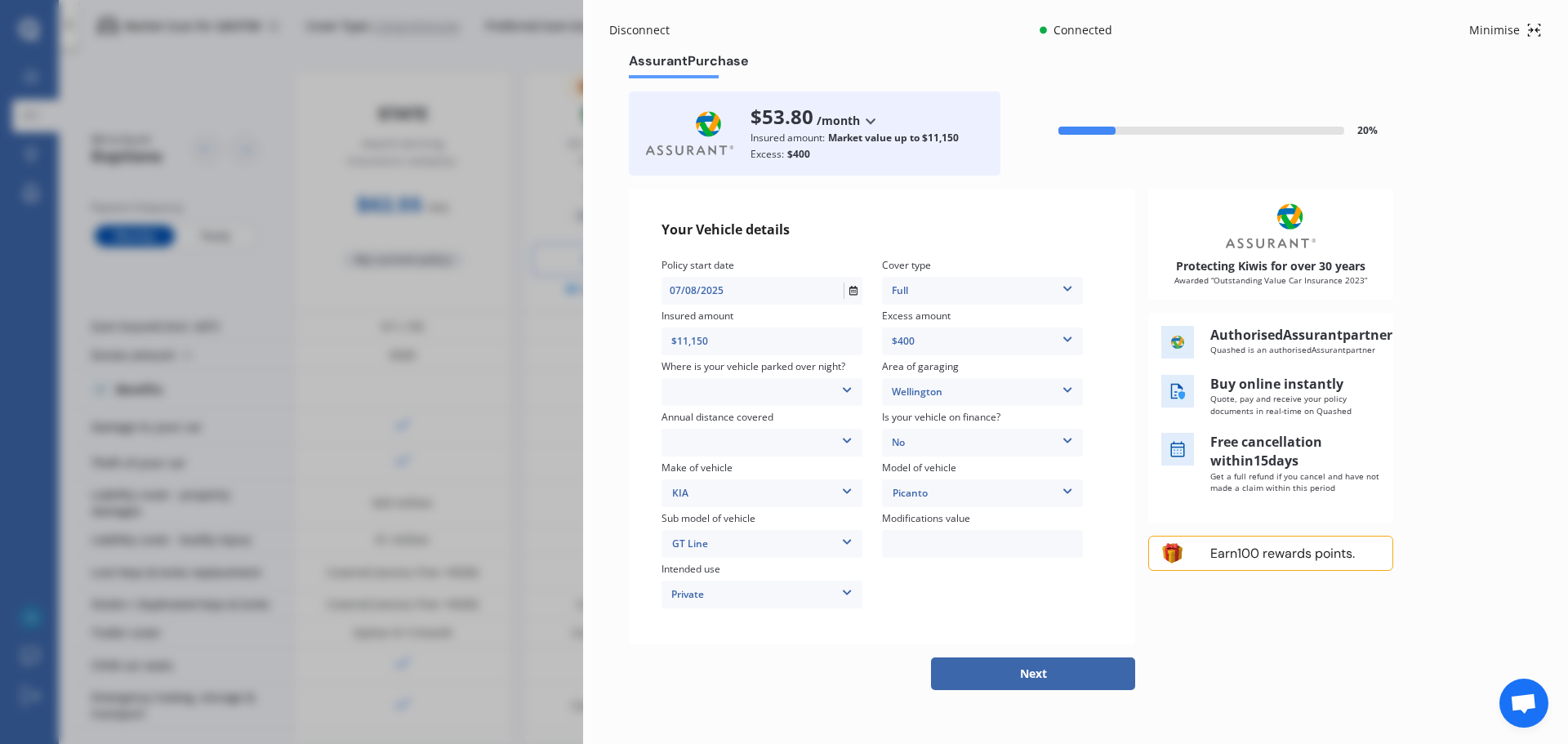 scroll, scrollTop: 0, scrollLeft: 0, axis: both 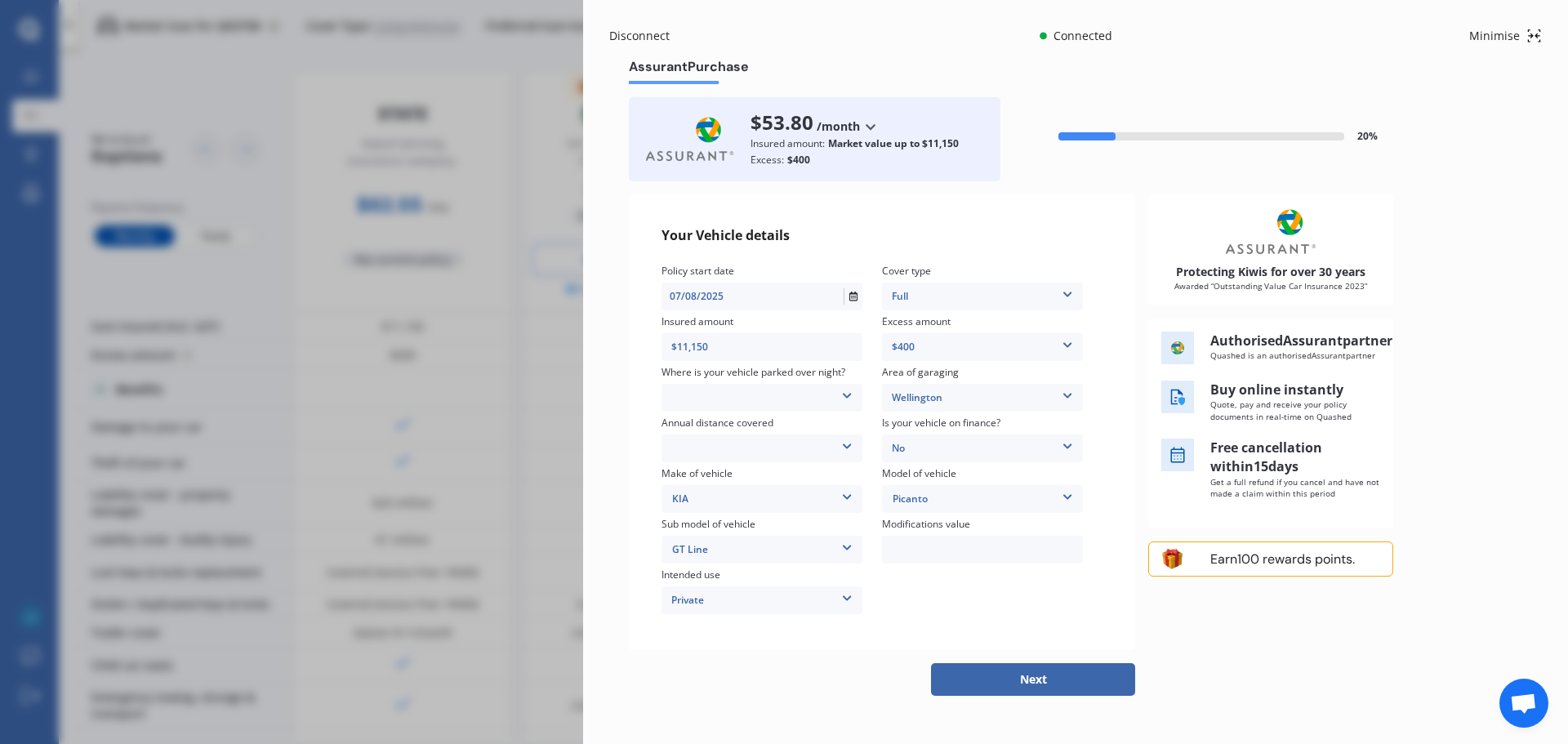 click on "Disconnect" at bounding box center (648, 36) 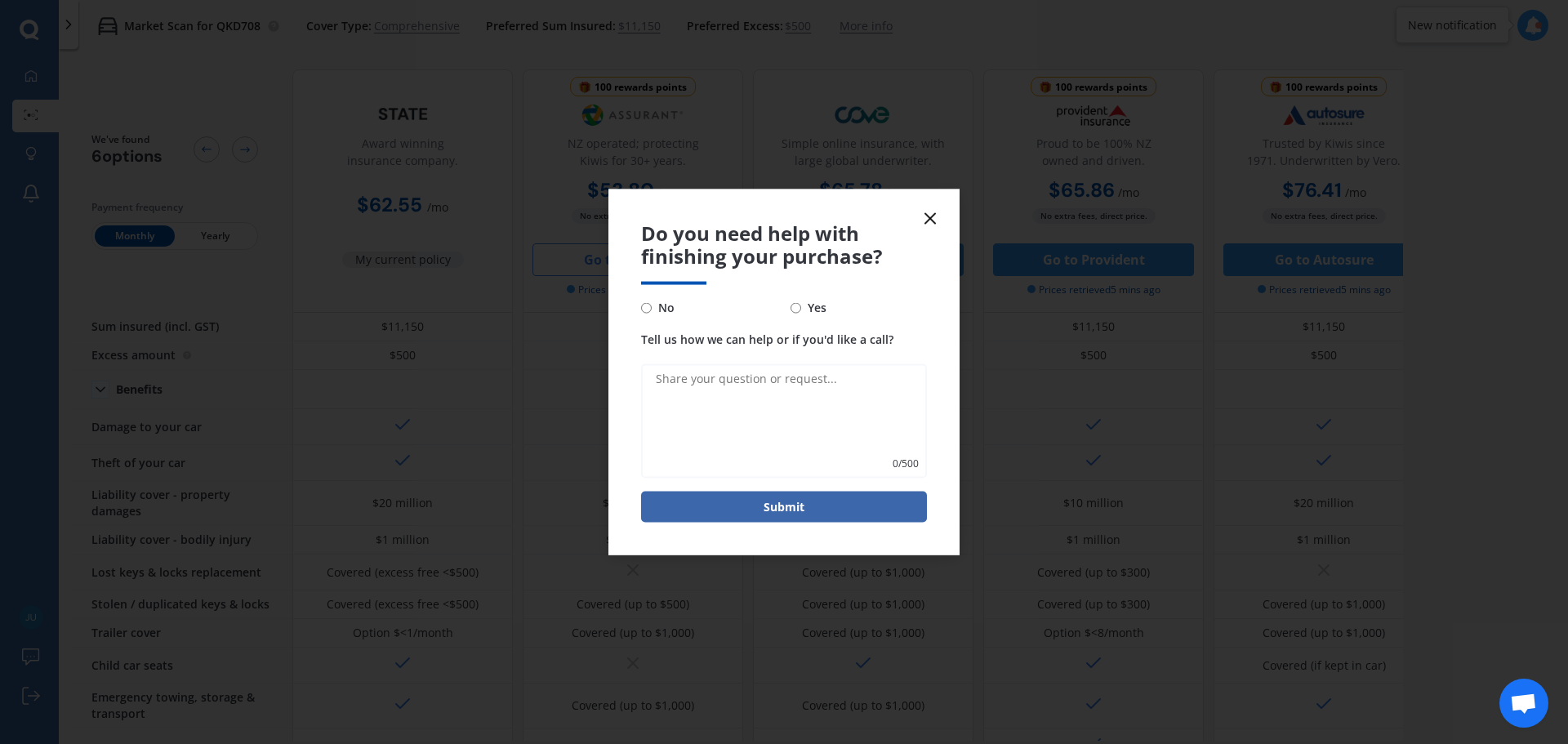 click on "No" at bounding box center (663, 308) 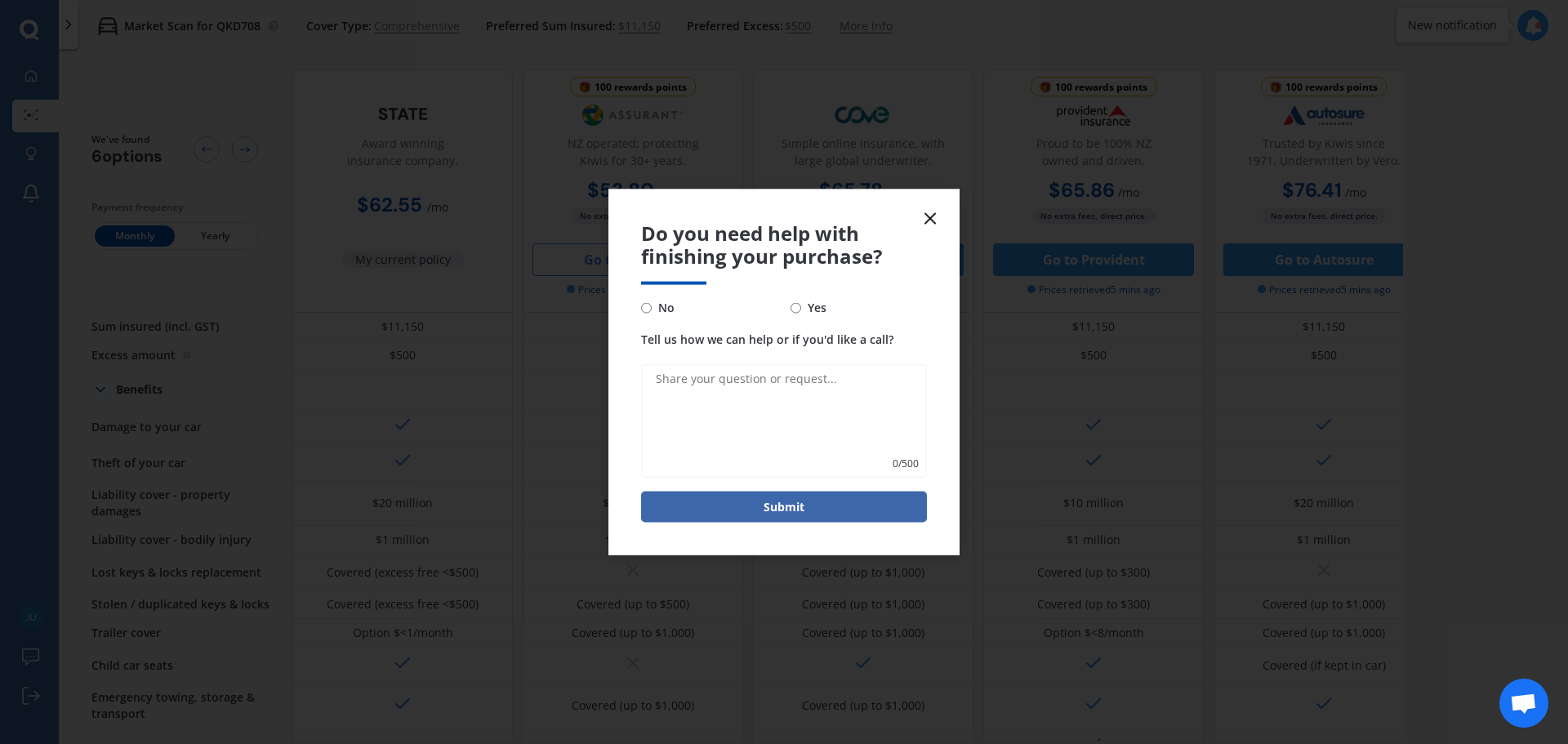 radio on "true" 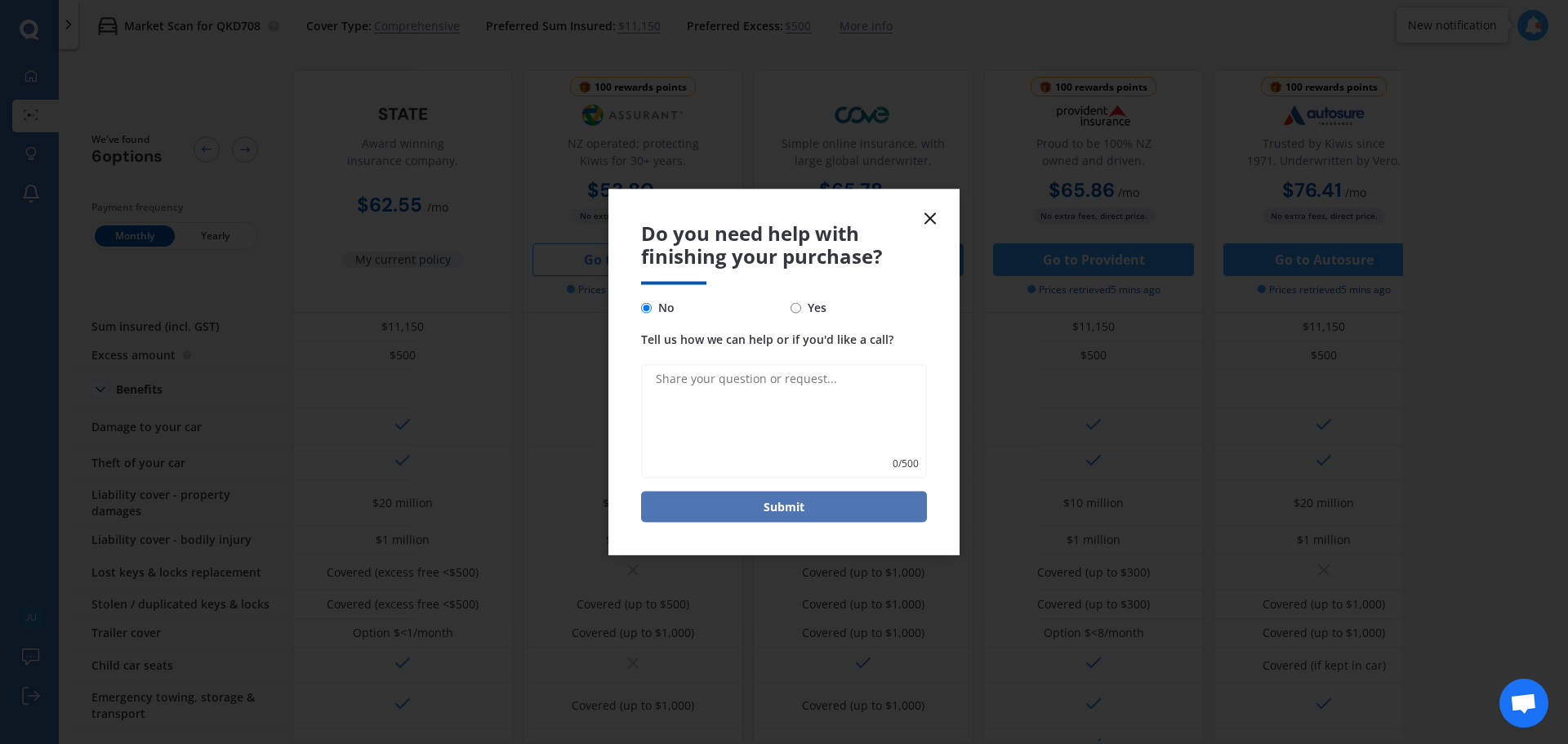 click on "Submit" at bounding box center [784, 507] 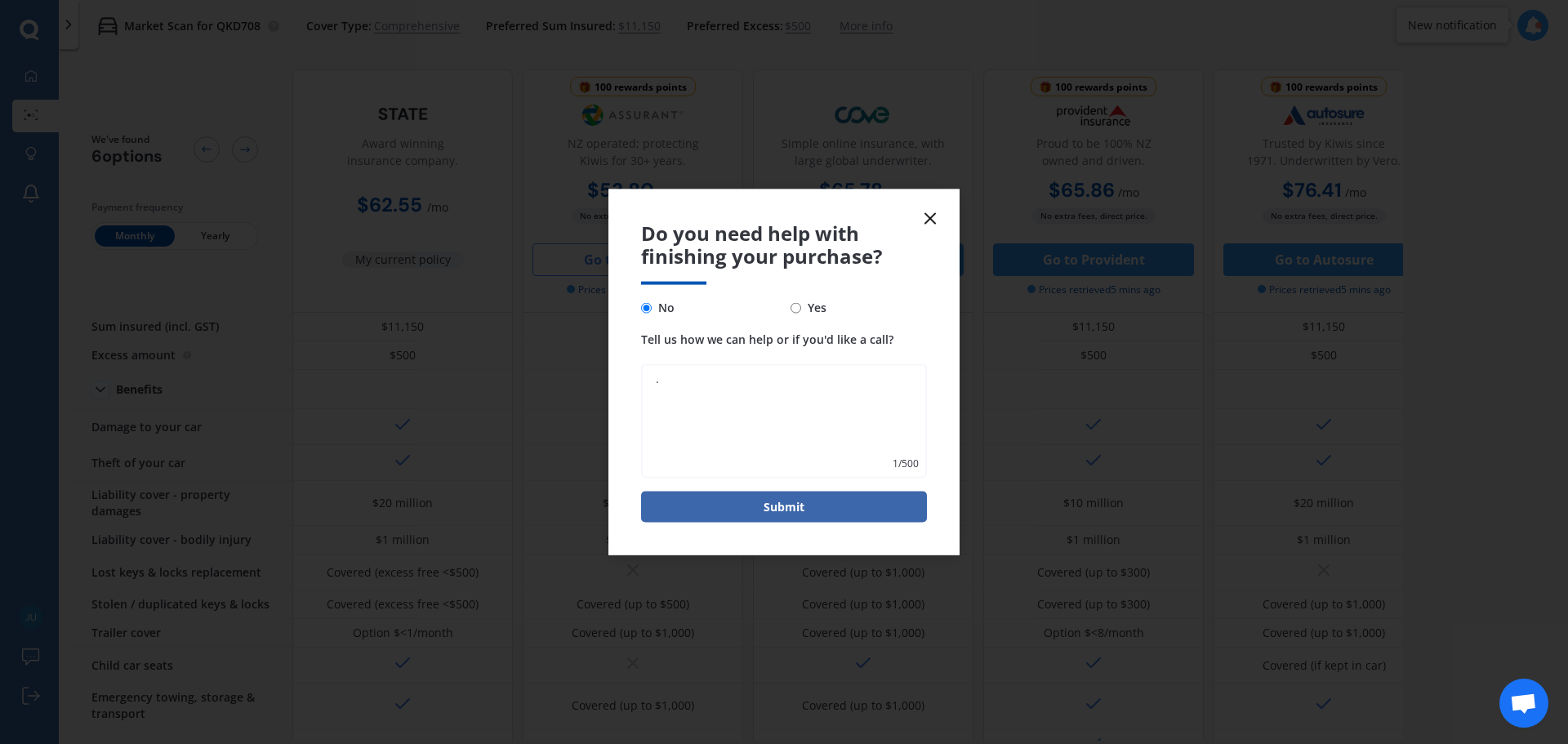 type on "." 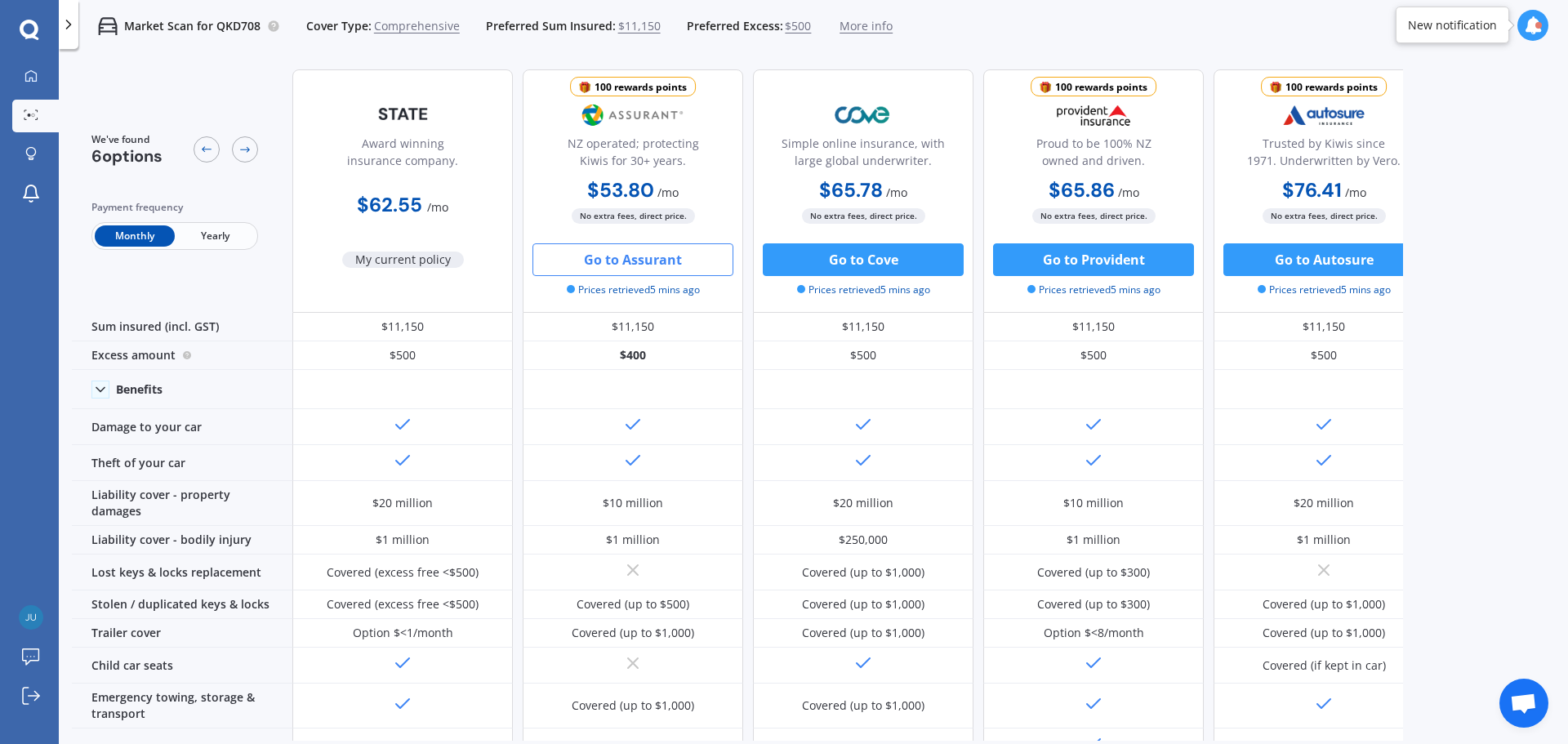 click on "Yearly" at bounding box center (215, 236) 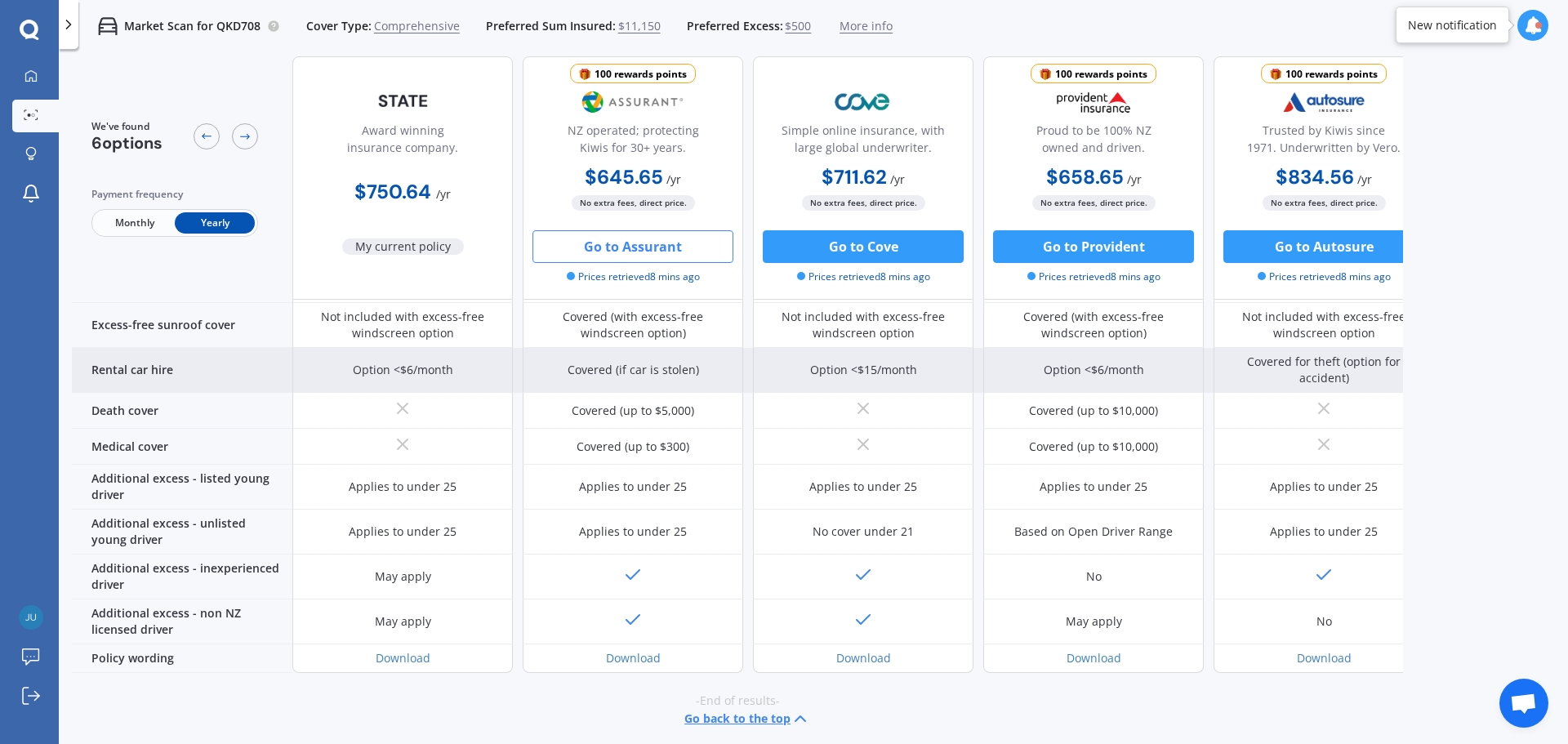 scroll, scrollTop: 662, scrollLeft: 0, axis: vertical 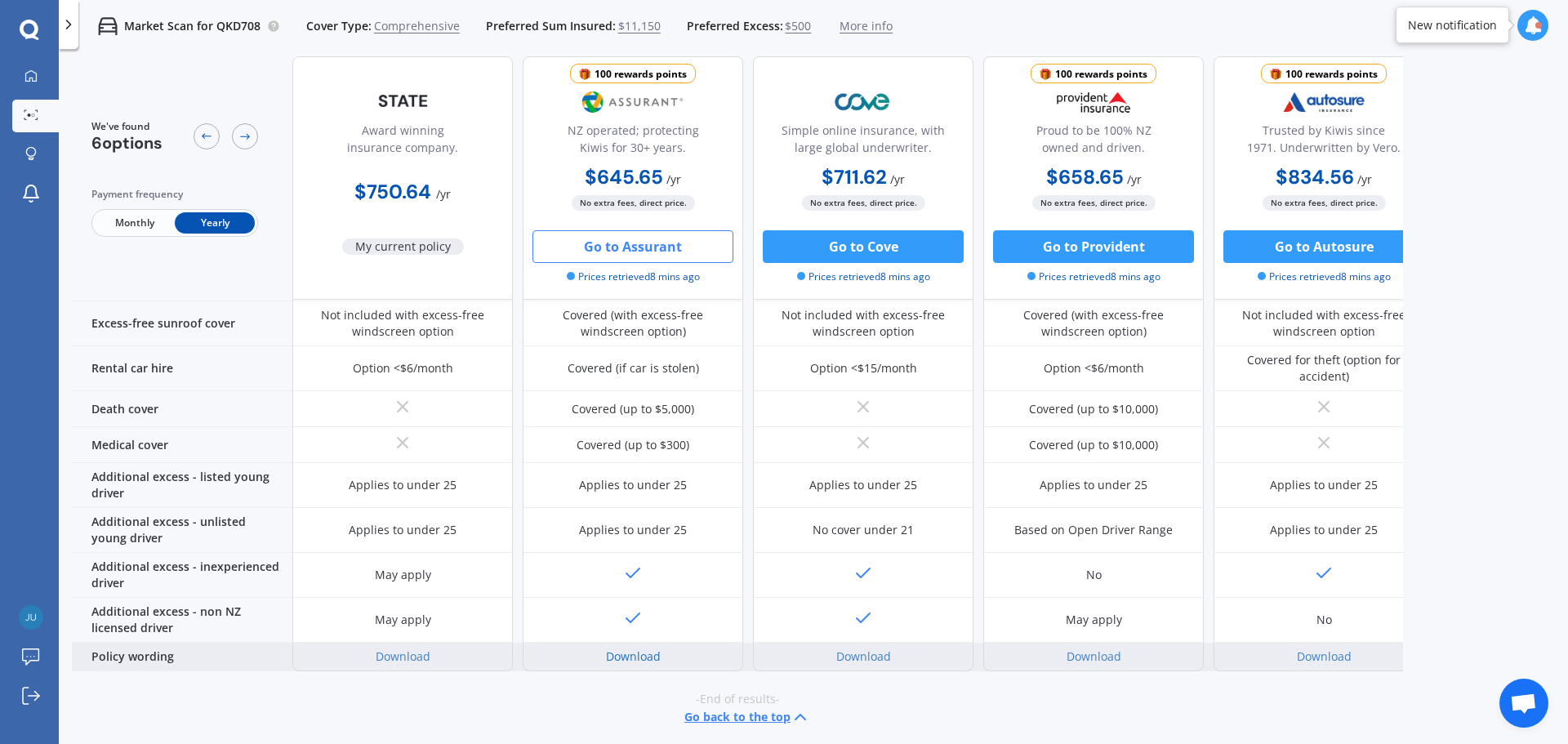 click on "Download" at bounding box center (633, 656) 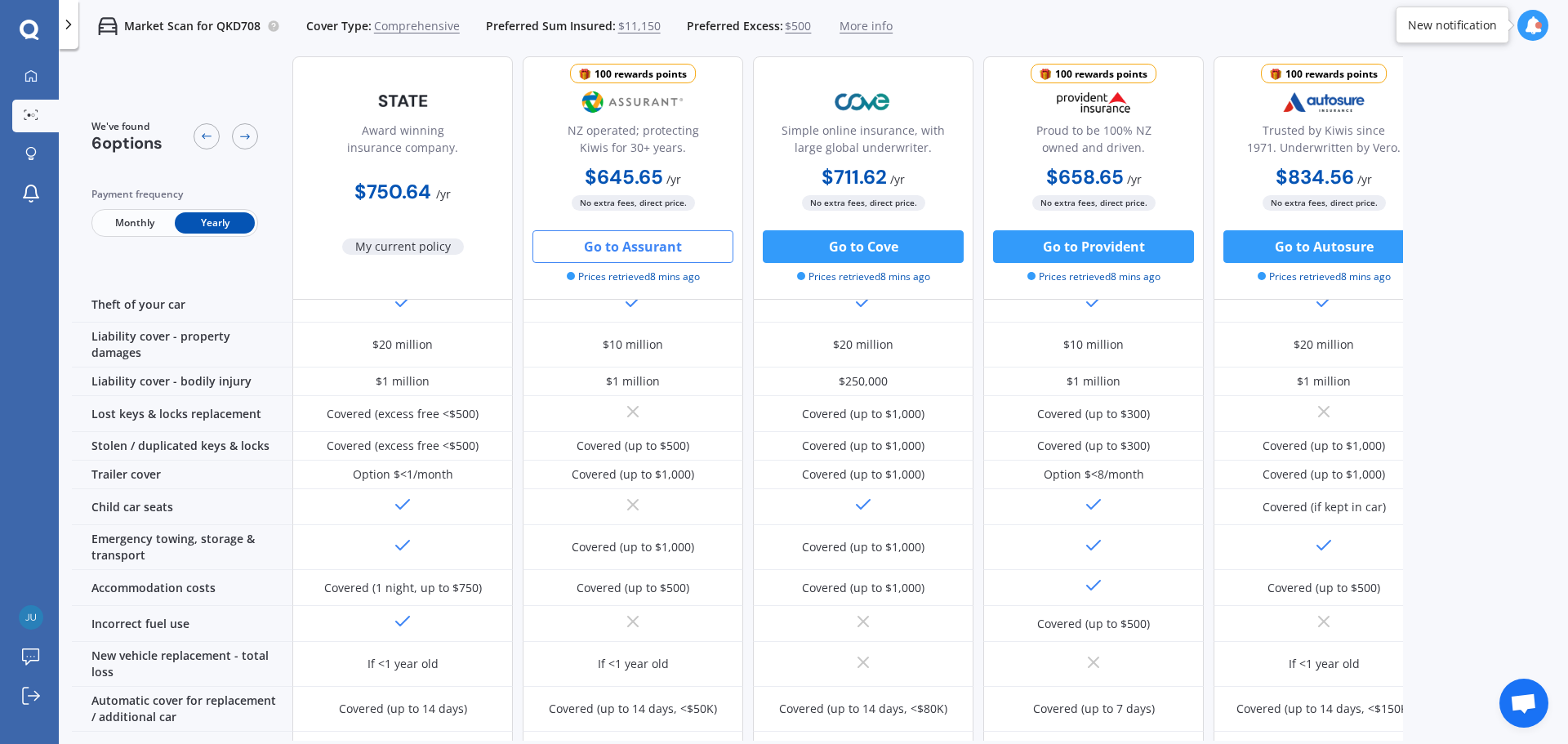 scroll, scrollTop: 218, scrollLeft: 0, axis: vertical 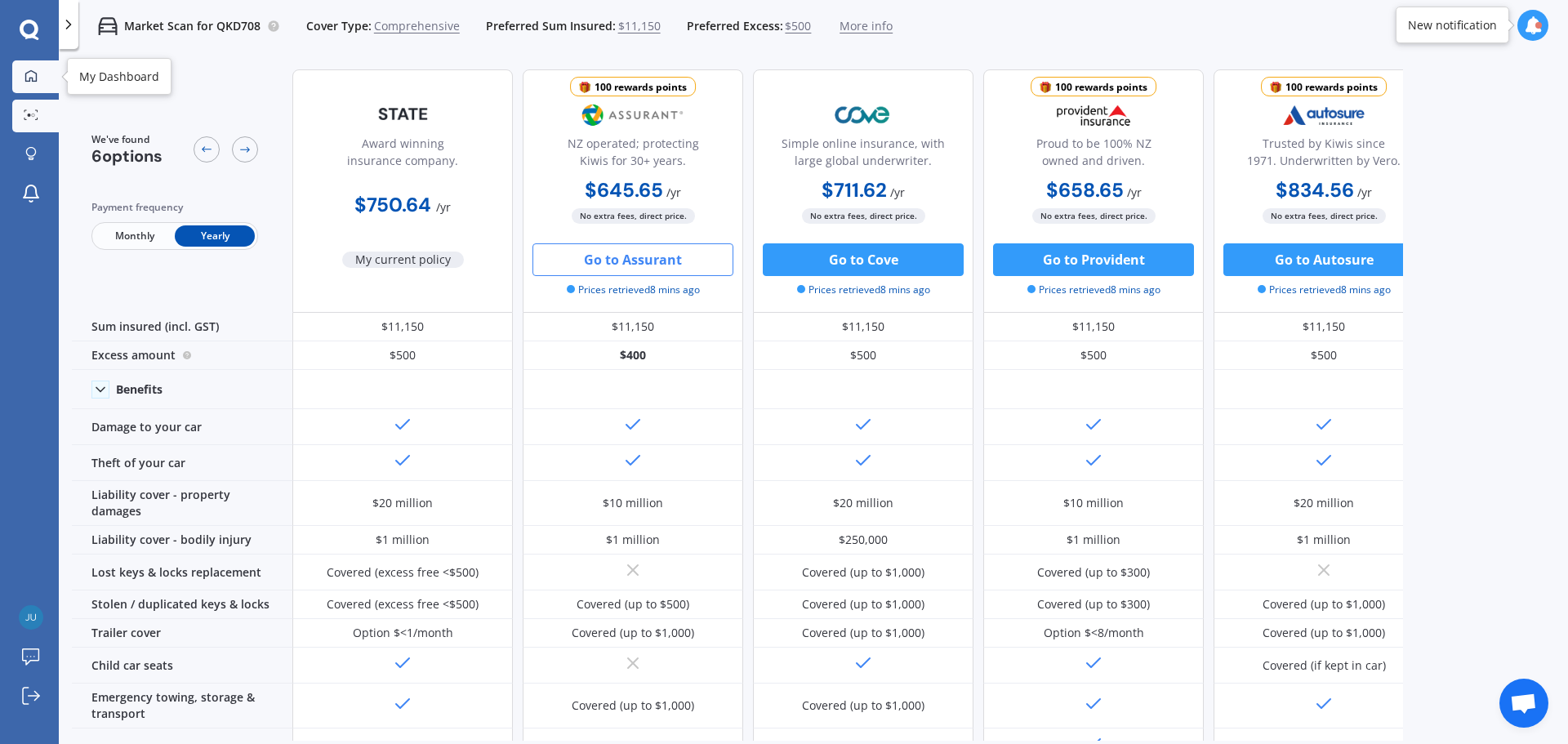 click at bounding box center (31, 77) 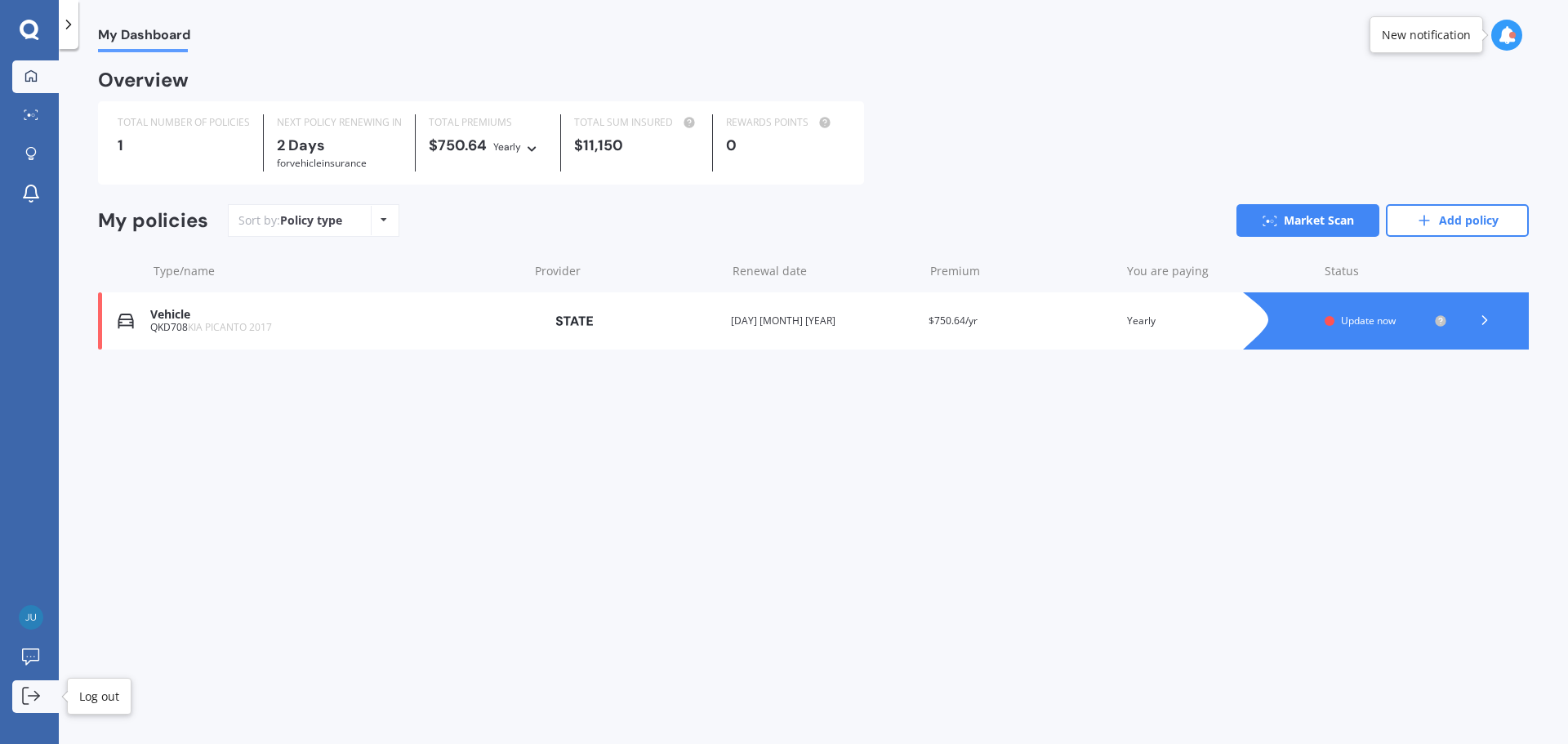 click on "Log out" at bounding box center [35, 697] 